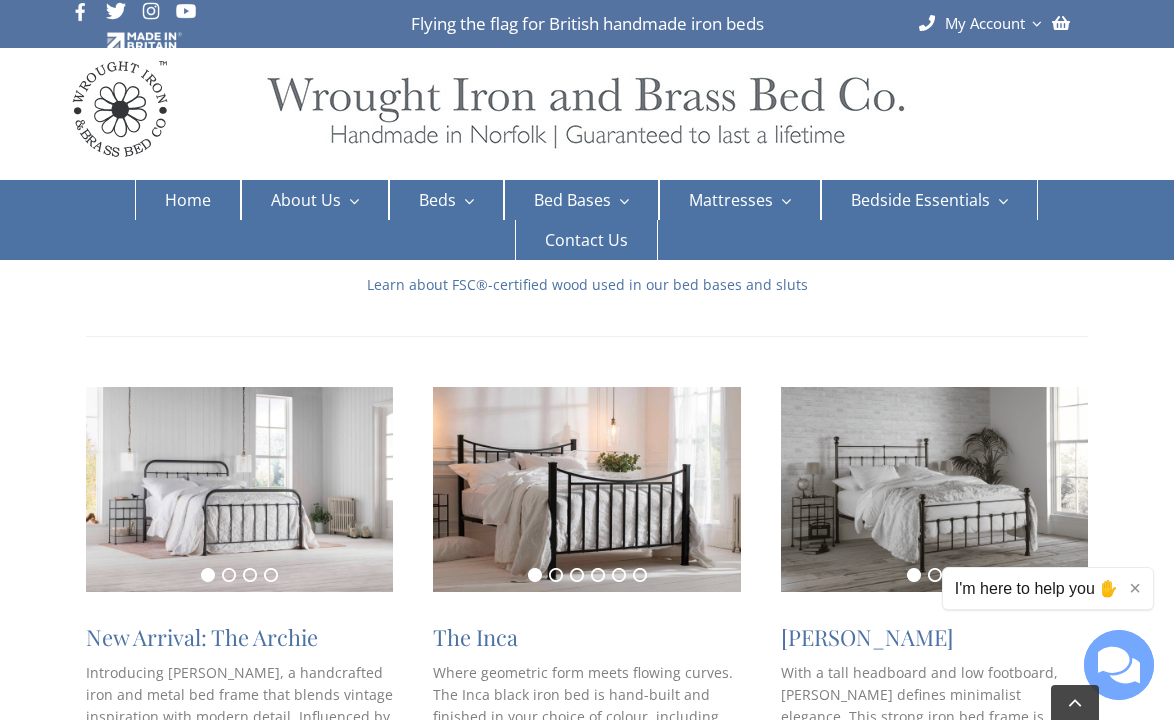 scroll, scrollTop: 253, scrollLeft: 0, axis: vertical 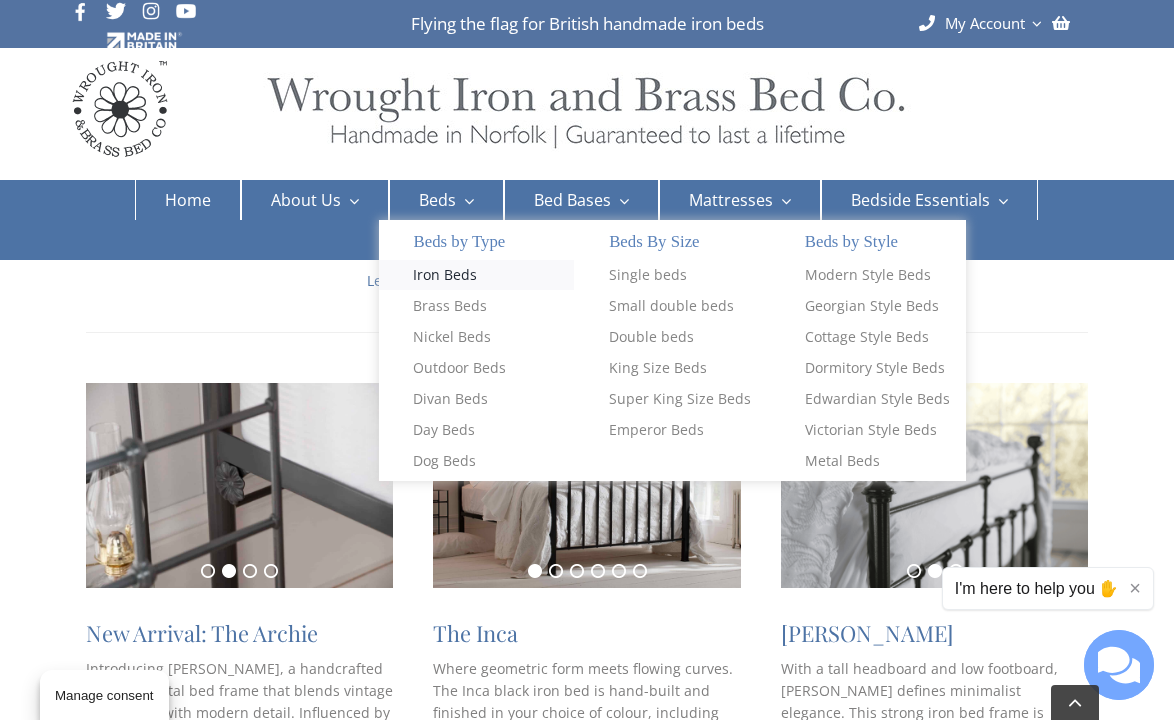 click on "Iron Beds" at bounding box center [445, 275] 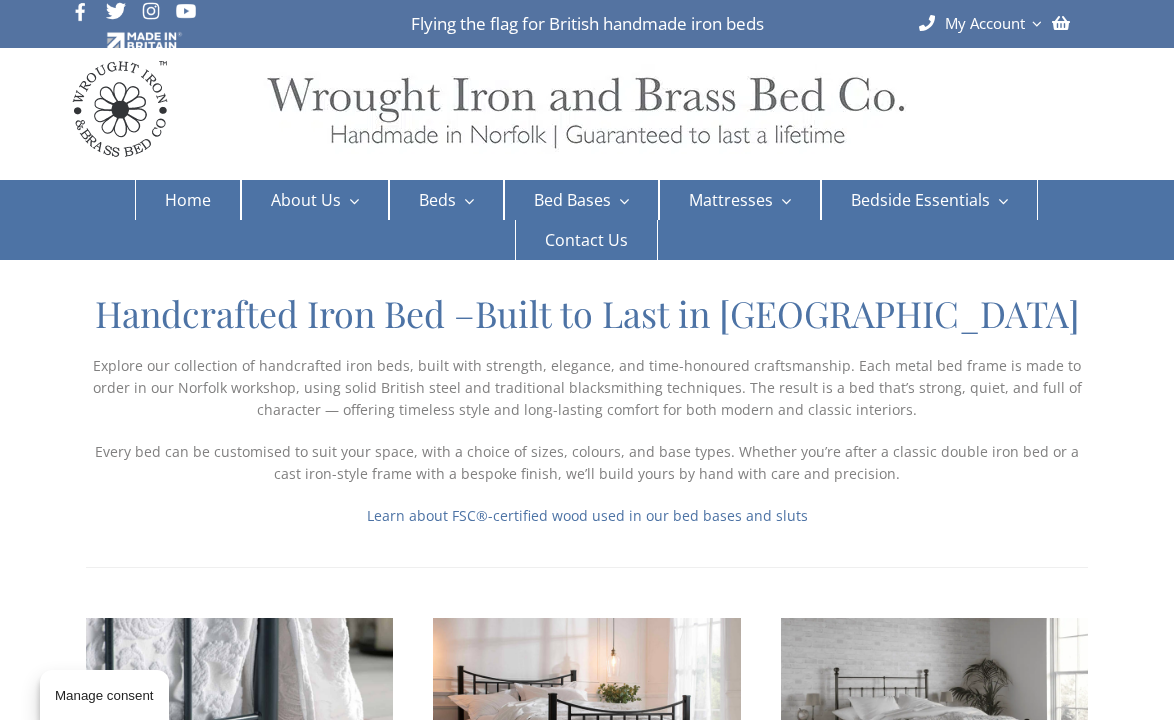 scroll, scrollTop: 0, scrollLeft: 0, axis: both 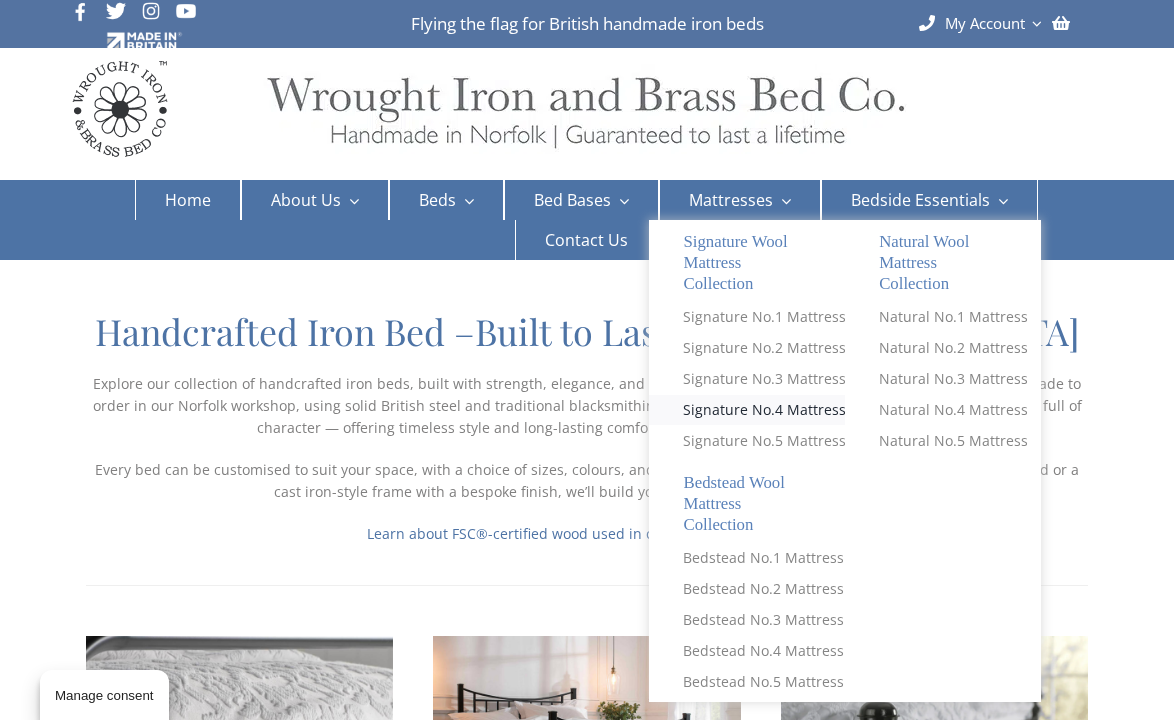click on "Signature No.4 Mattress" at bounding box center (764, 410) 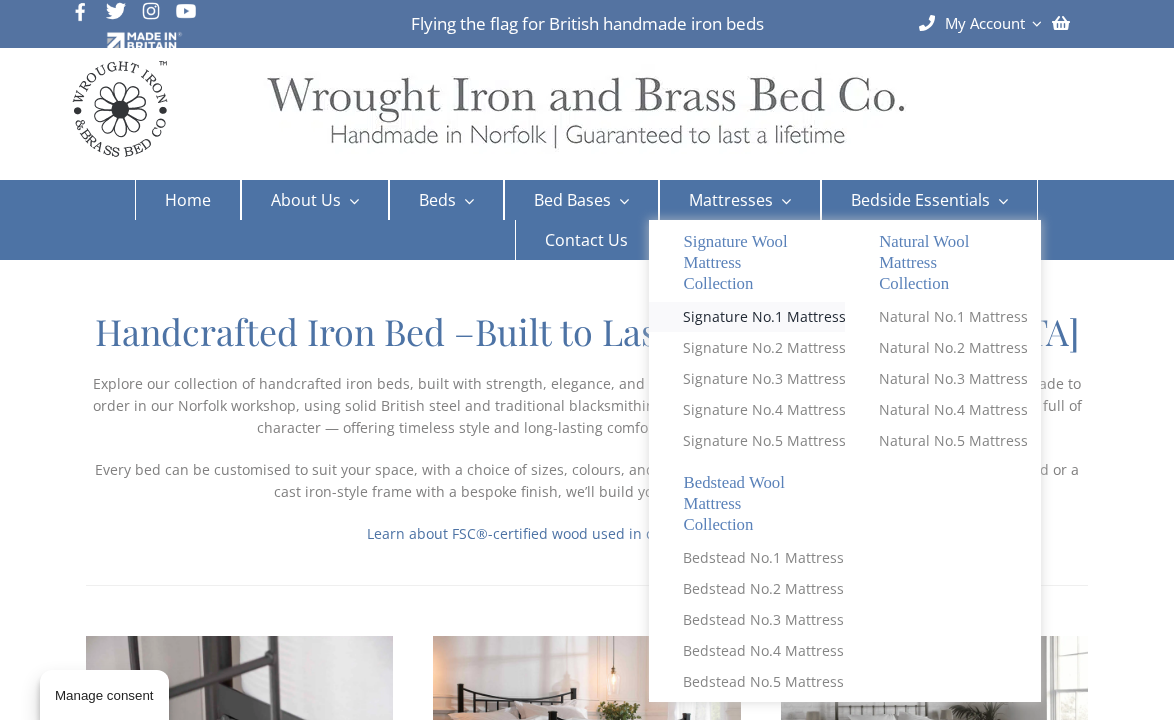 click on "Signature No.1 Mattress" at bounding box center [764, 317] 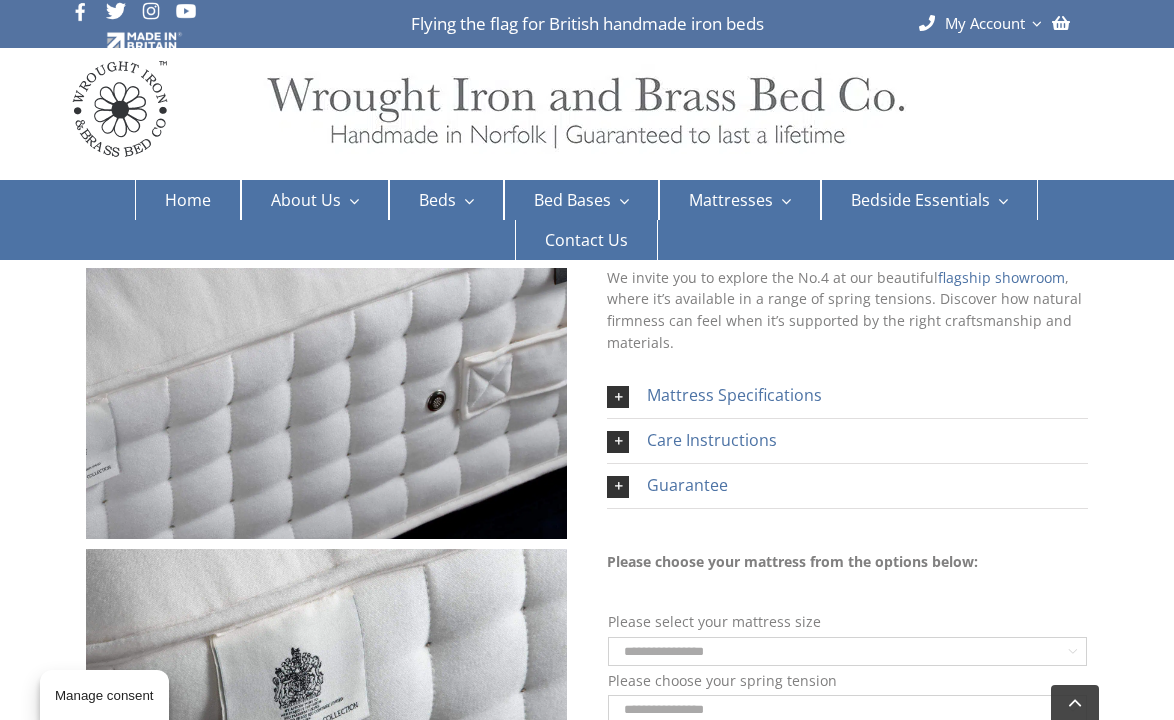 scroll, scrollTop: 867, scrollLeft: 0, axis: vertical 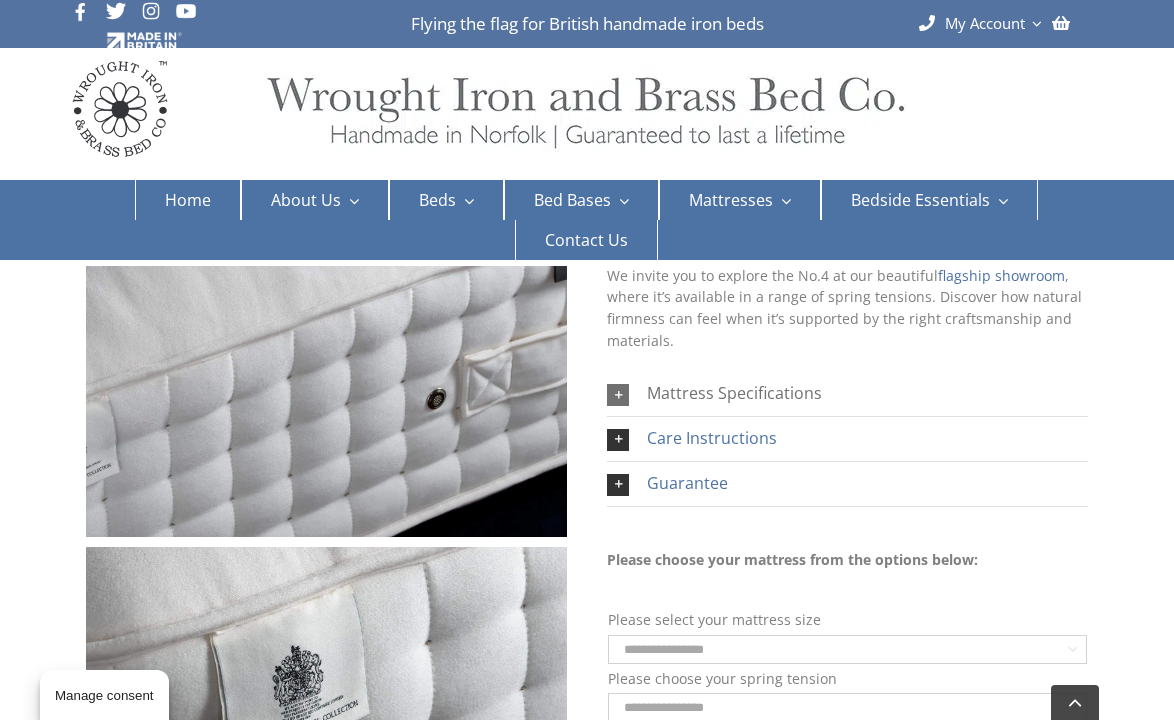 click on "Mattress Specifications" at bounding box center (734, 393) 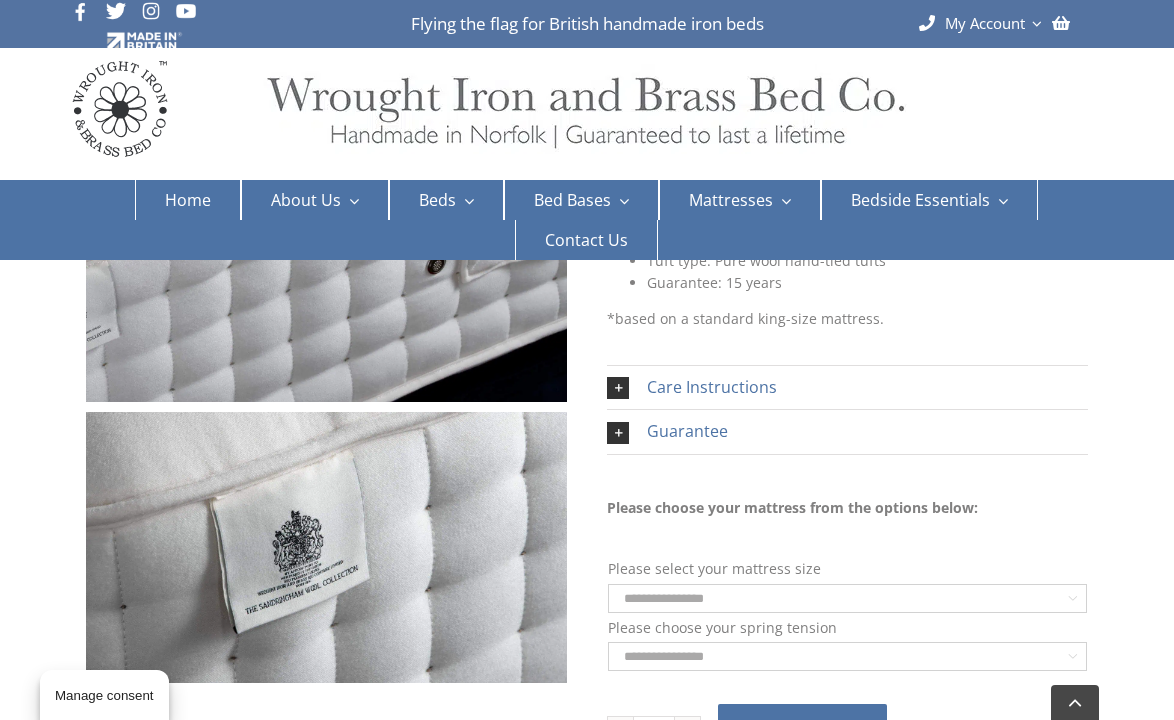 scroll, scrollTop: 1001, scrollLeft: 0, axis: vertical 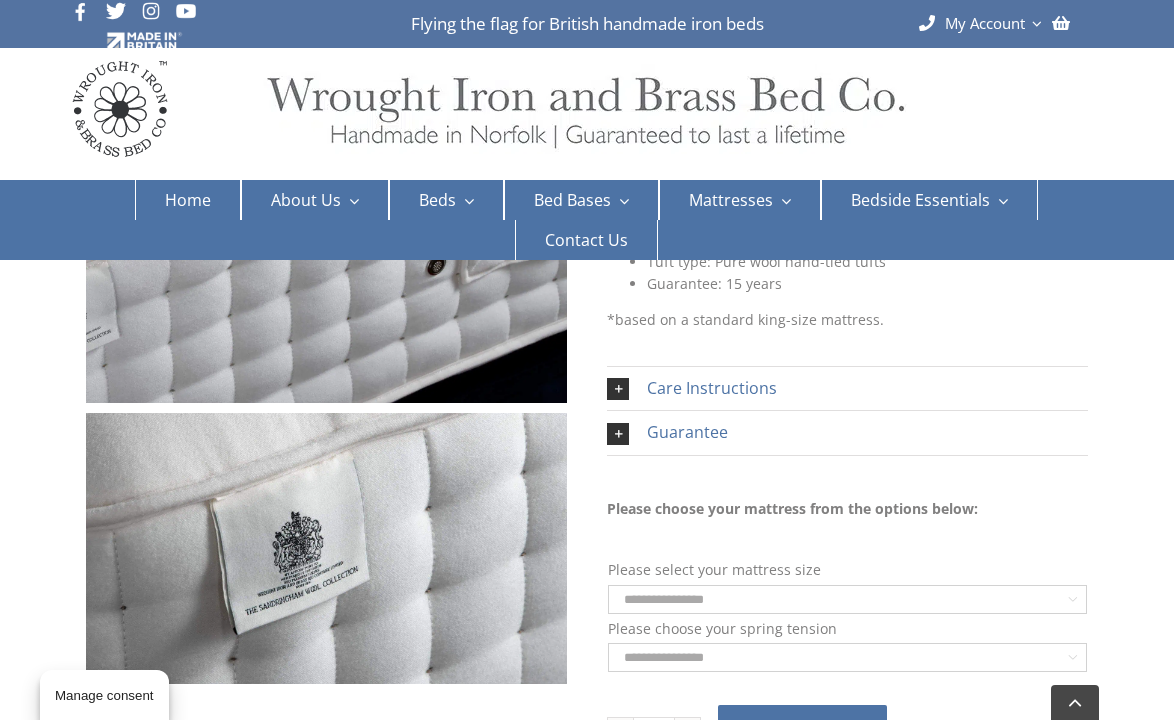 click on "Care Instructions" at bounding box center [847, 389] 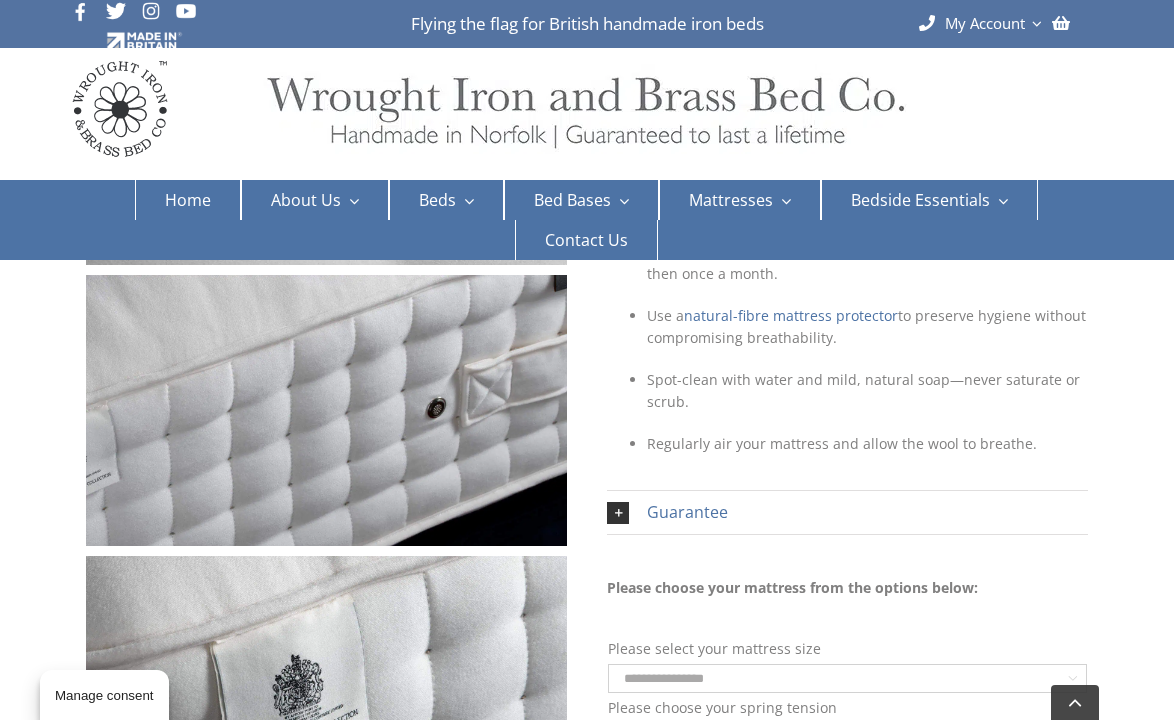 scroll, scrollTop: 0, scrollLeft: 0, axis: both 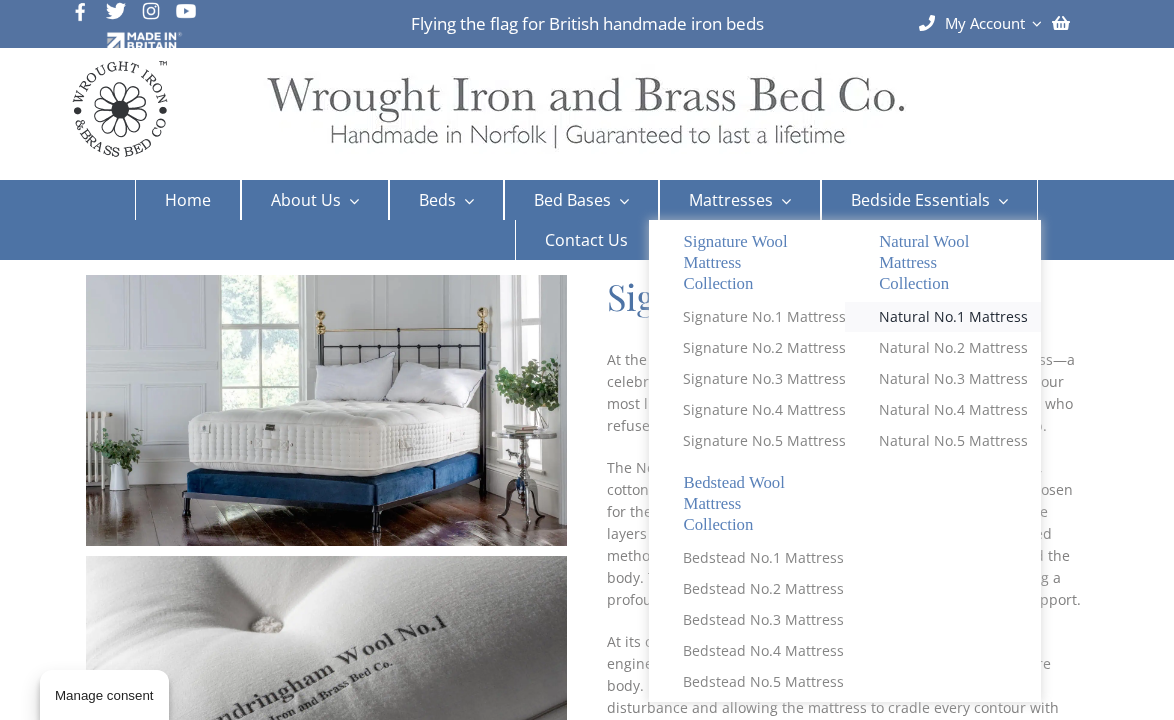 click on "Natural No.1 Mattress" at bounding box center (953, 317) 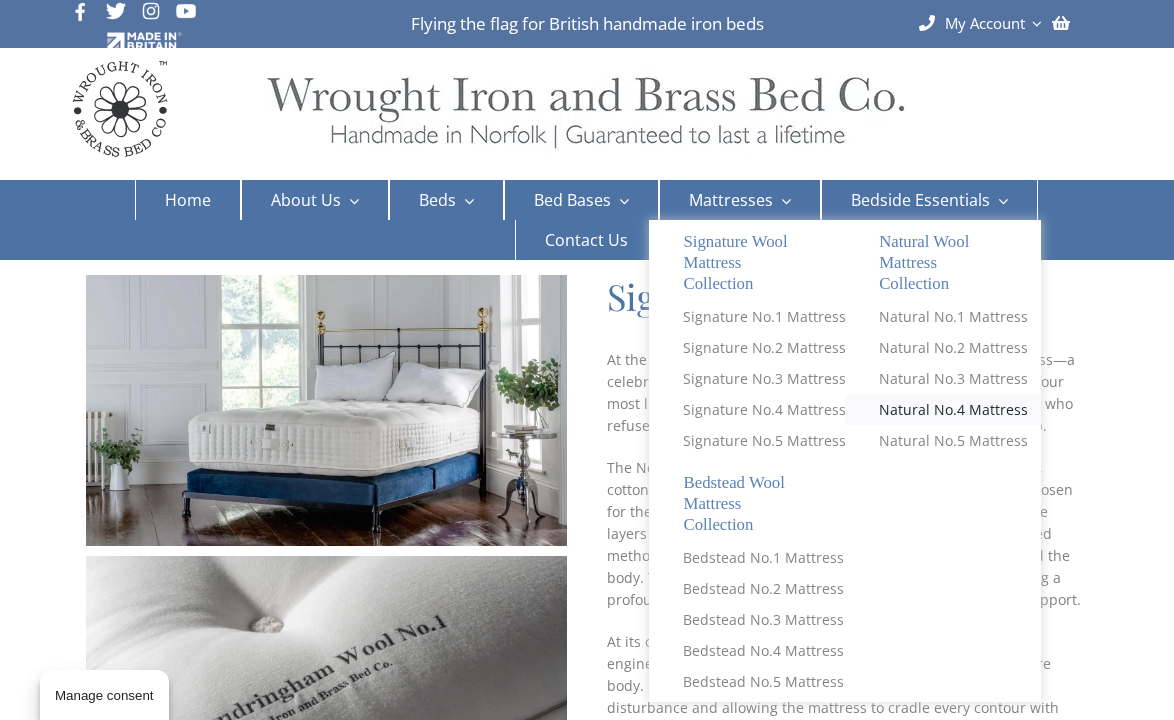 click on "Natural No.4 Mattress" at bounding box center [953, 410] 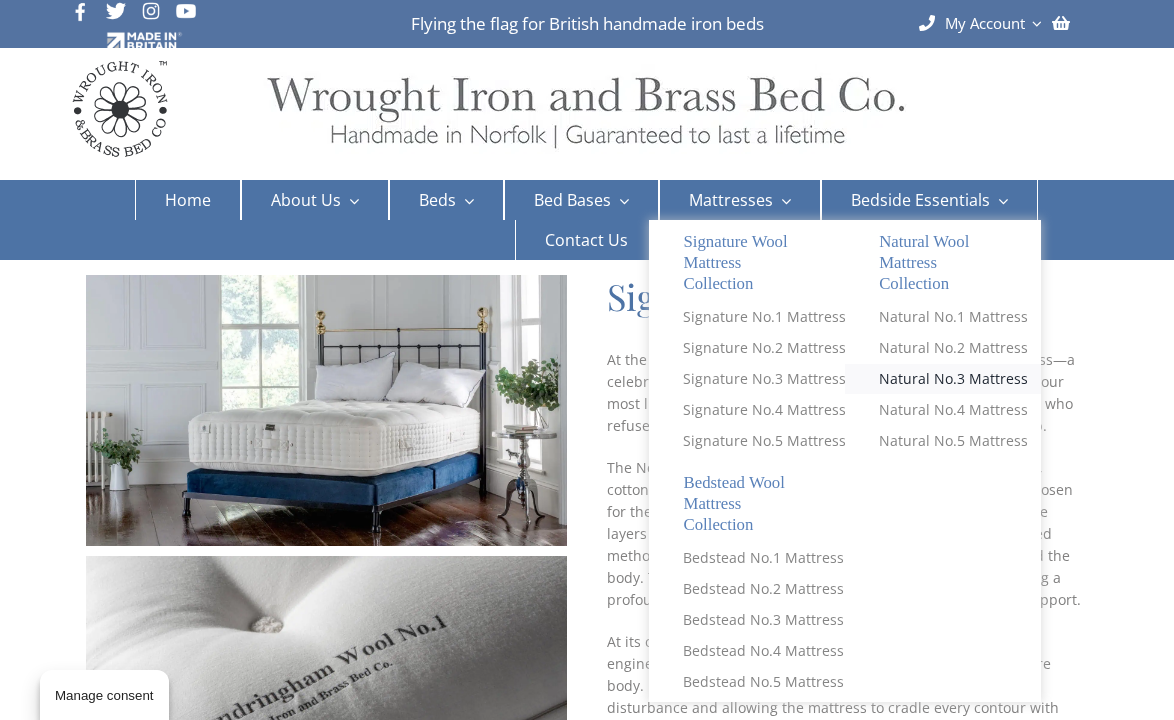 click on "Natural No.3 Mattress" at bounding box center (953, 379) 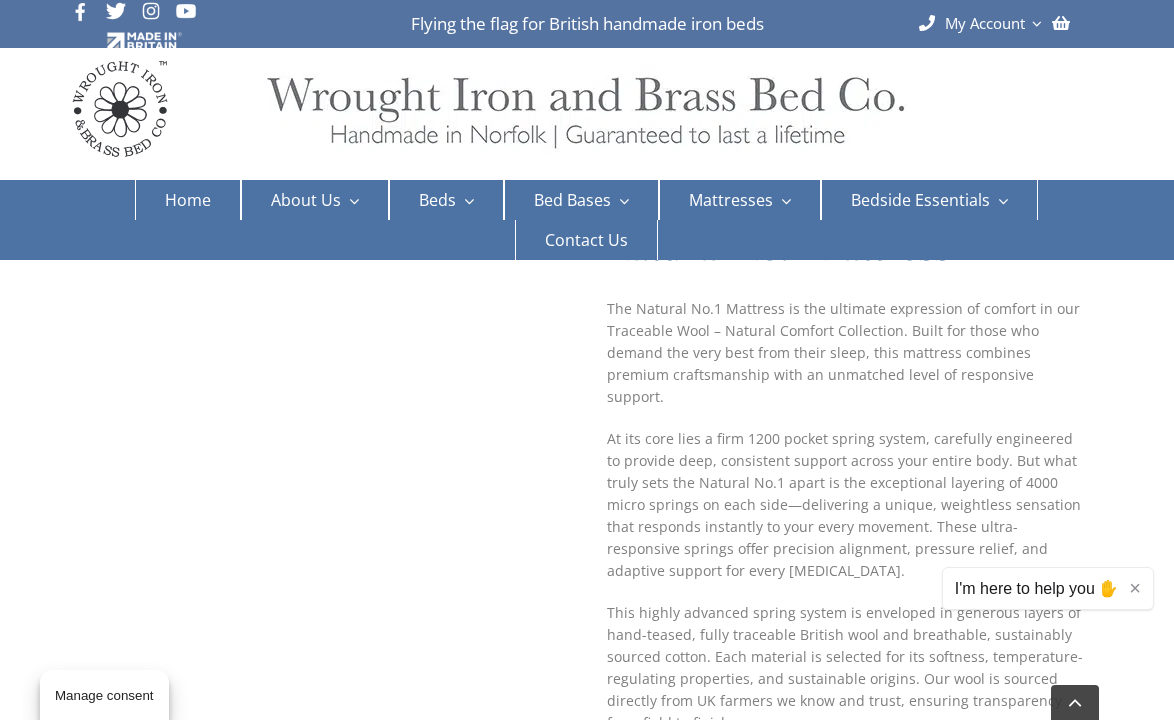 scroll, scrollTop: 377, scrollLeft: 0, axis: vertical 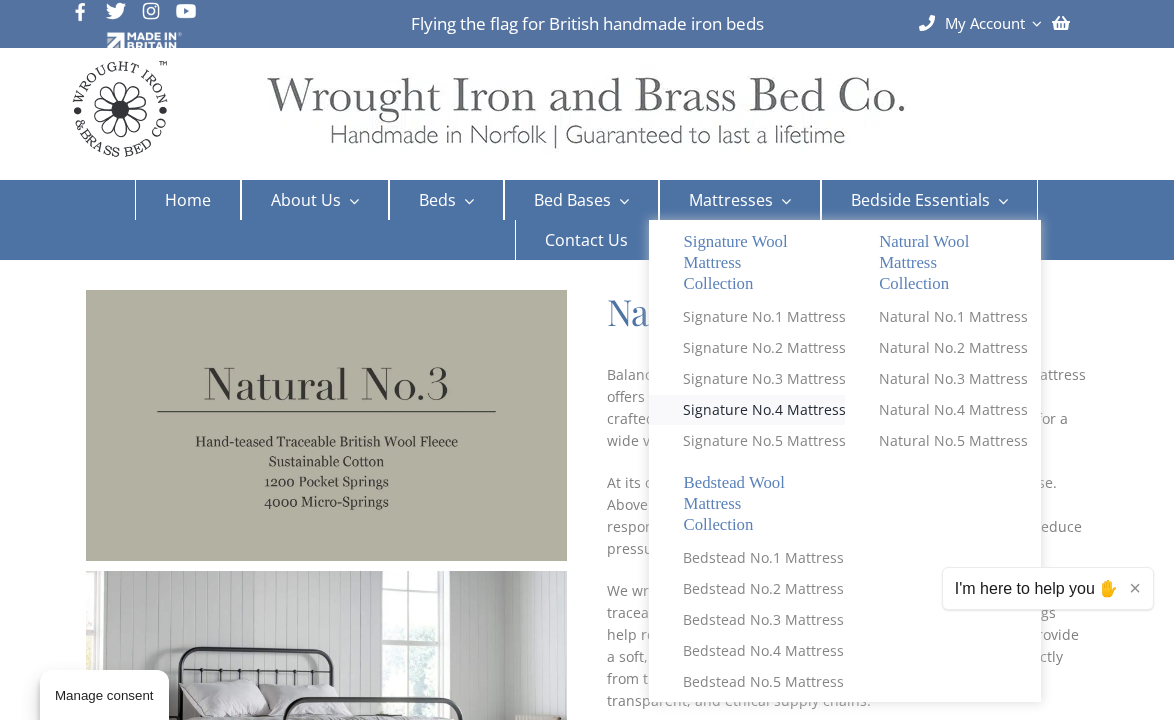 click on "Signature No.4 Mattress" at bounding box center [764, 410] 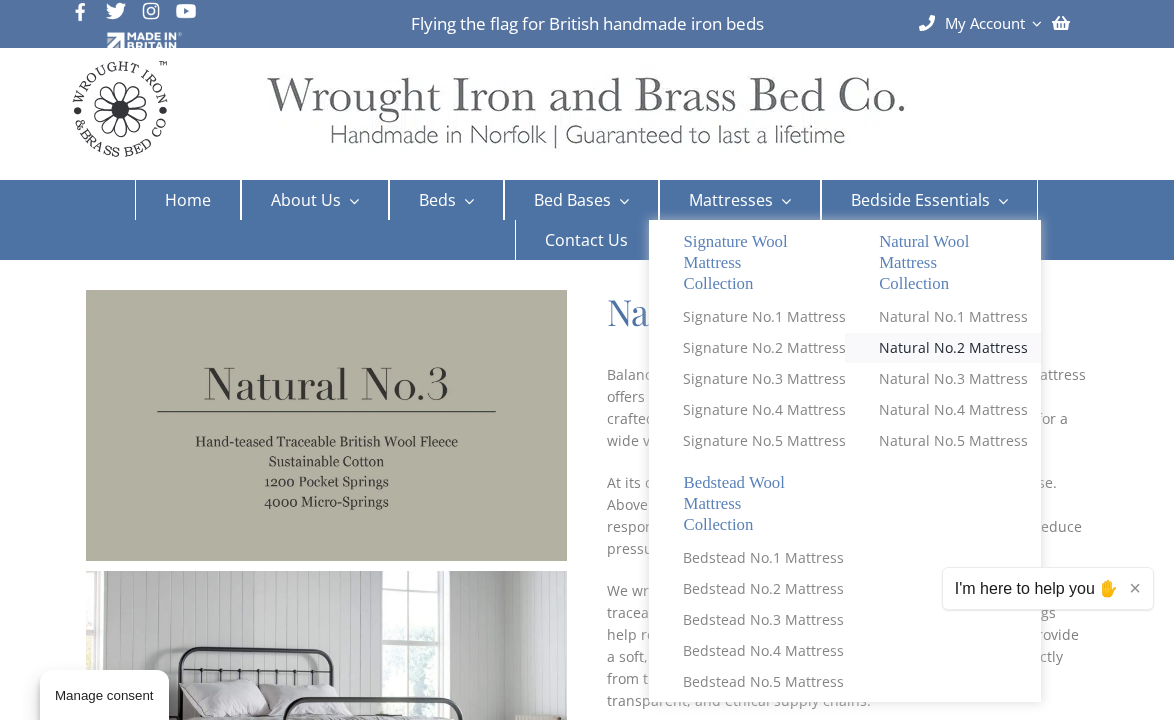 click on "Natural No.2 Mattress" at bounding box center (953, 348) 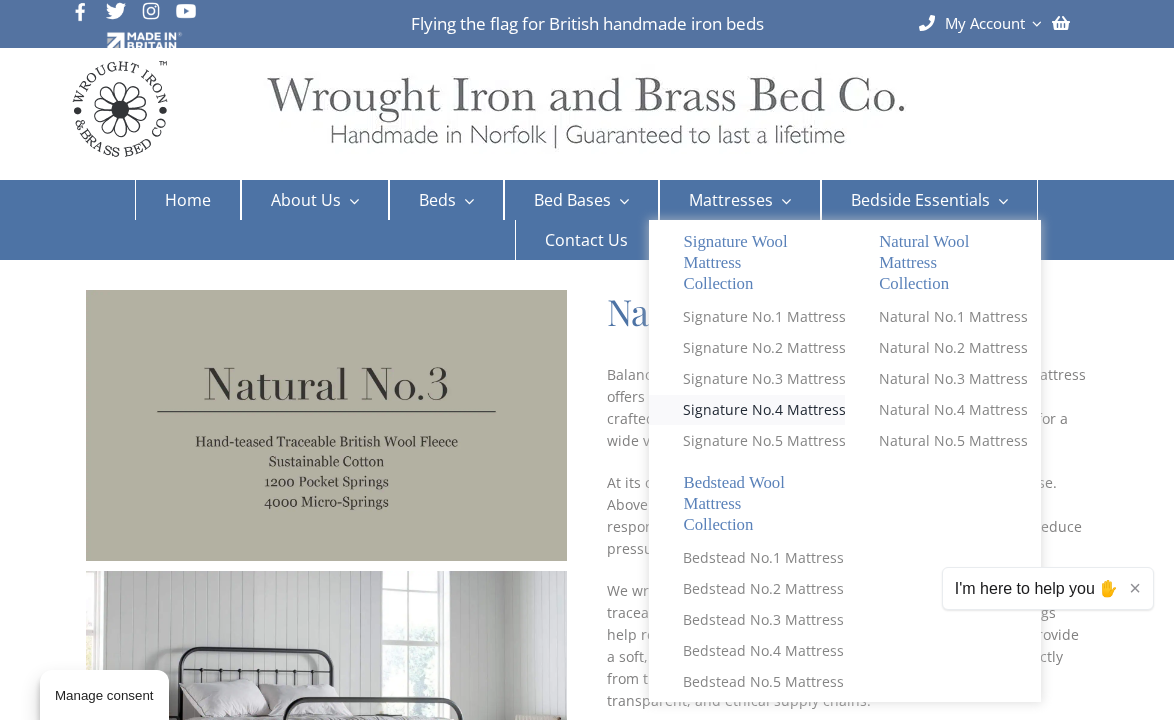 click on "Signature No.4 Mattress" at bounding box center [764, 410] 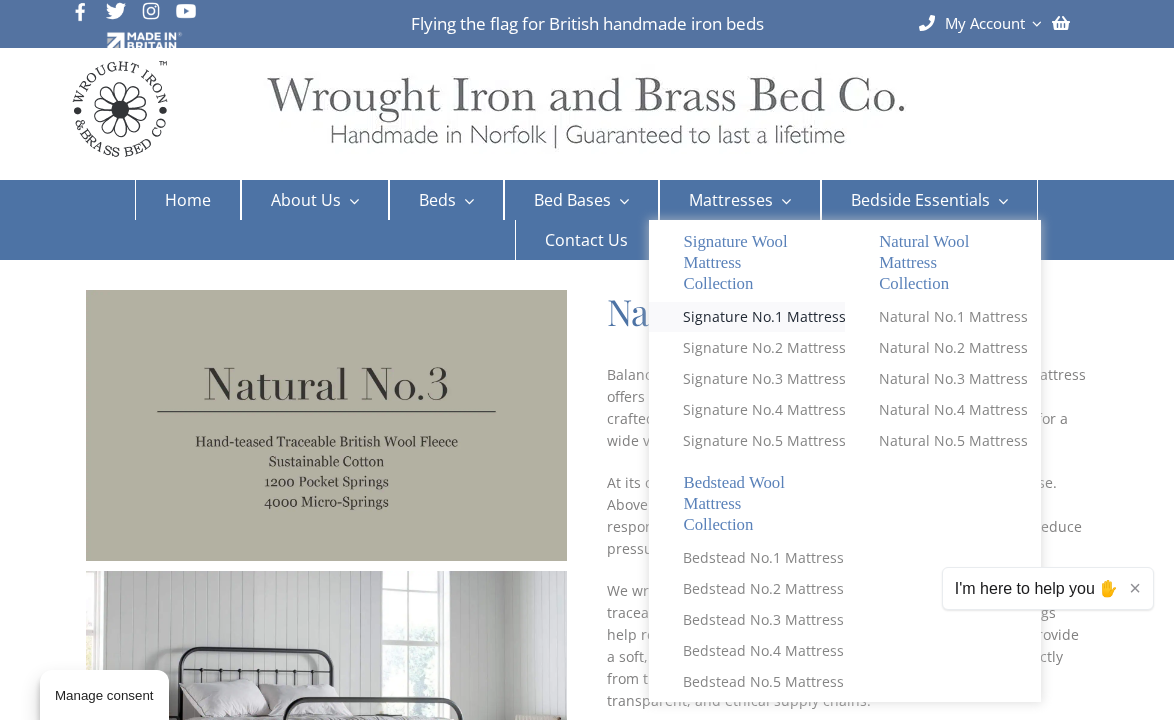 click on "Signature No.1 Mattress" at bounding box center [764, 317] 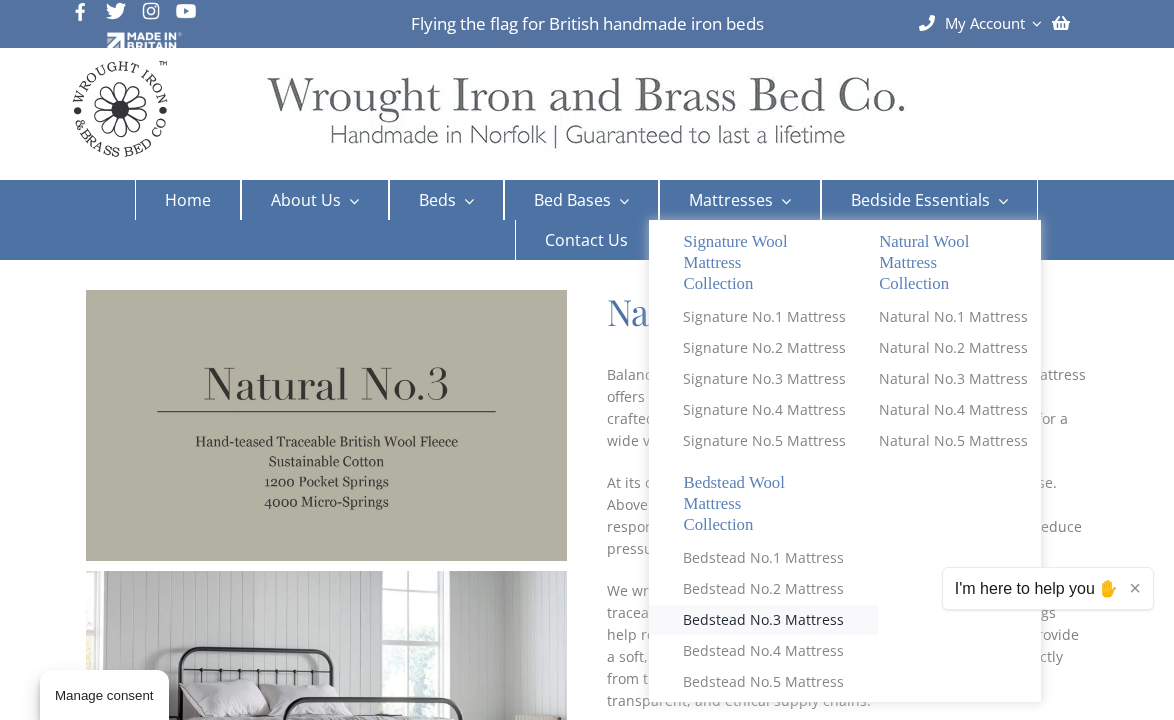 click on "Bedstead No.3 Mattress" at bounding box center [763, 620] 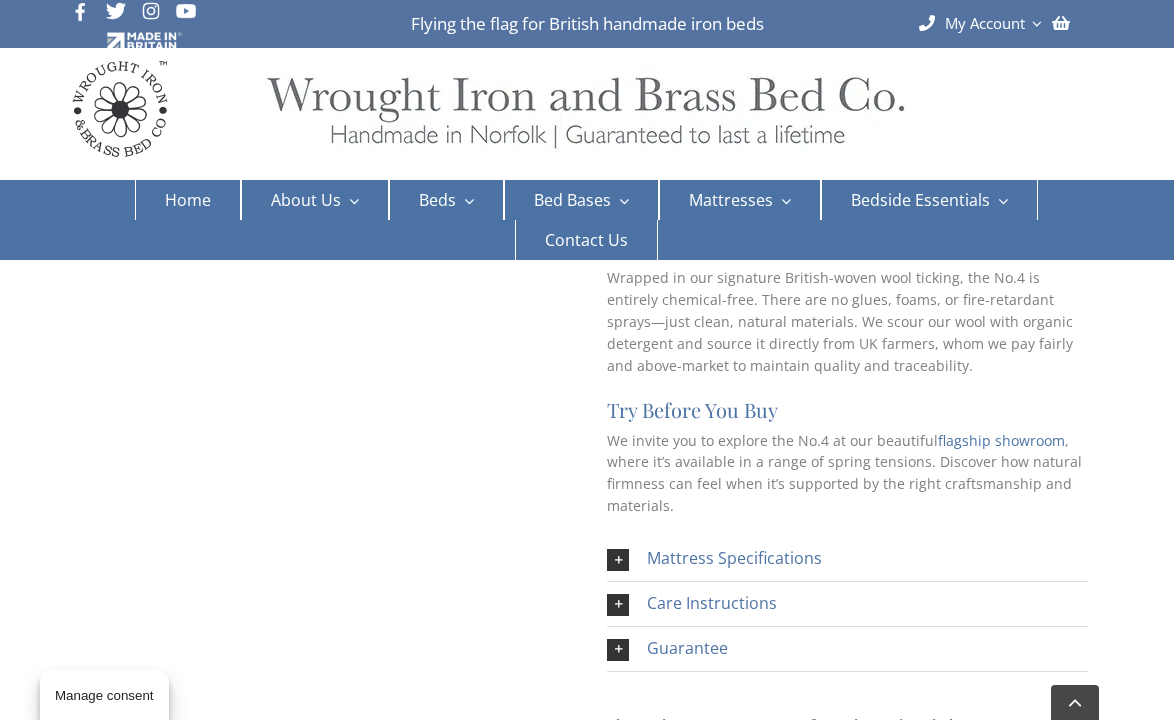 scroll, scrollTop: 707, scrollLeft: 0, axis: vertical 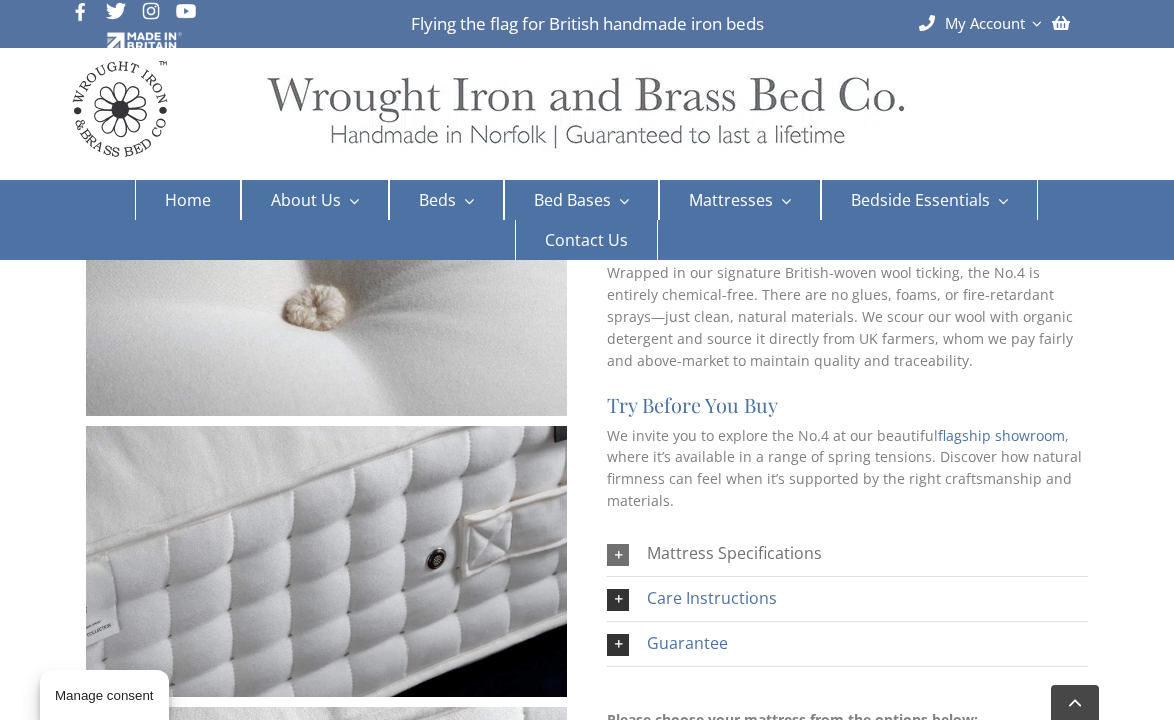 click on "Mattress Specifications" at bounding box center [734, 553] 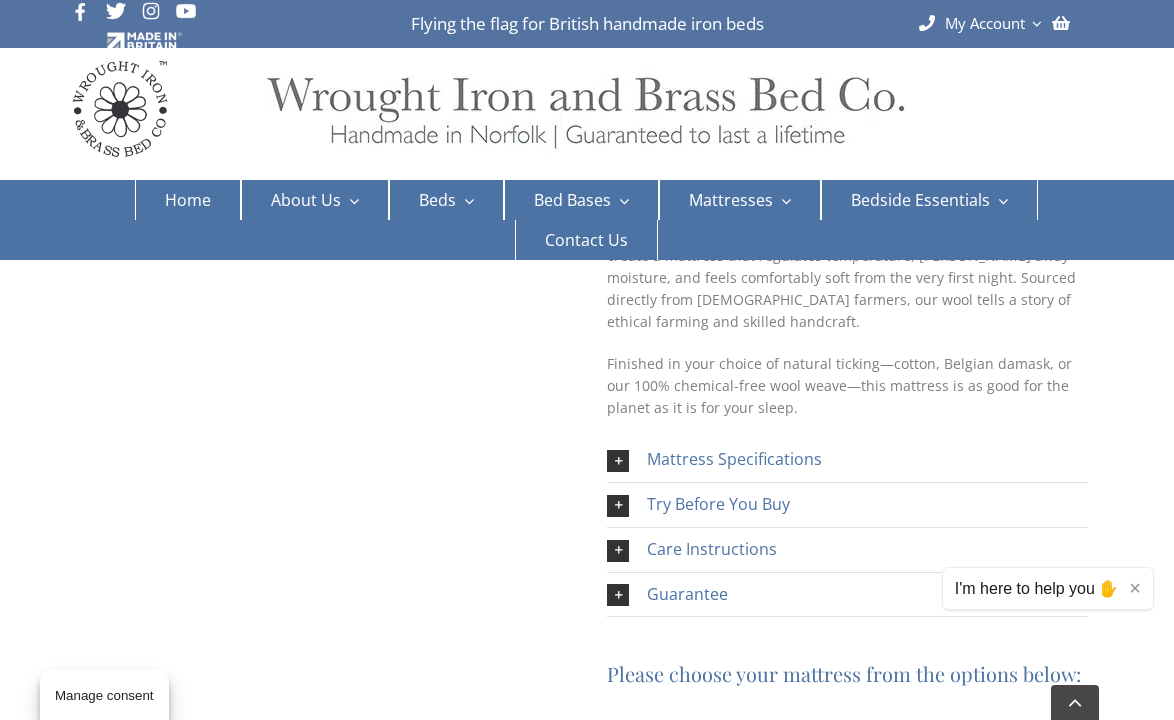 scroll, scrollTop: 765, scrollLeft: 0, axis: vertical 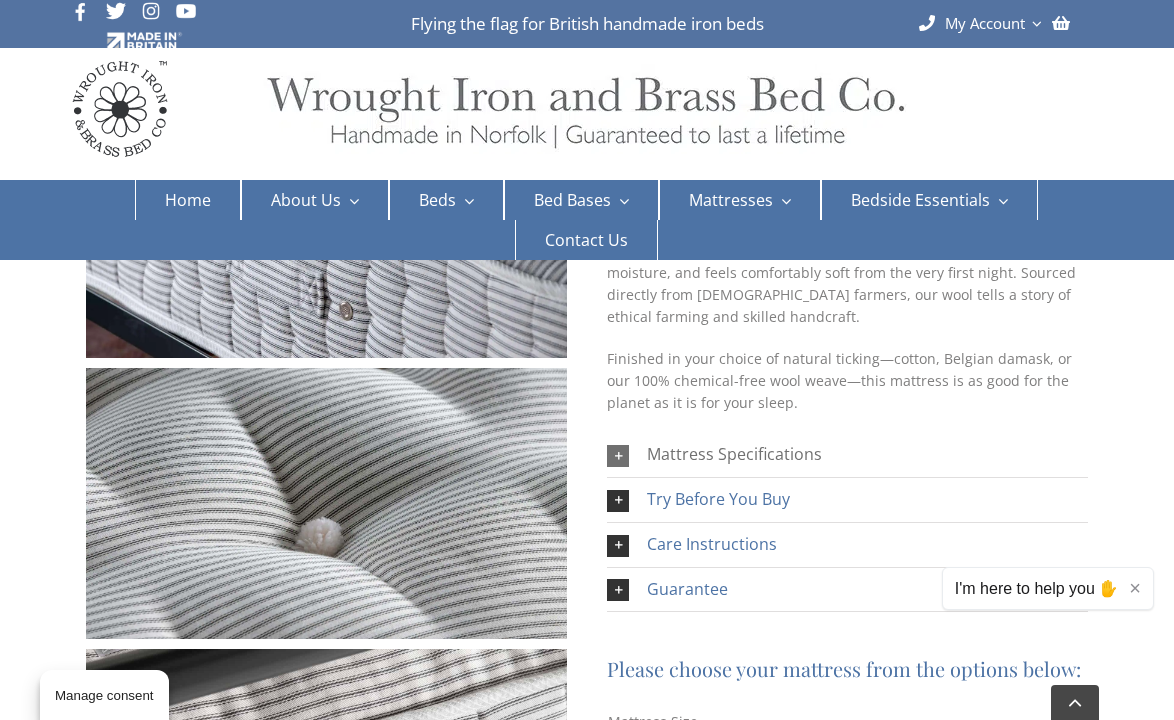 click on "Mattress Specifications" at bounding box center (734, 454) 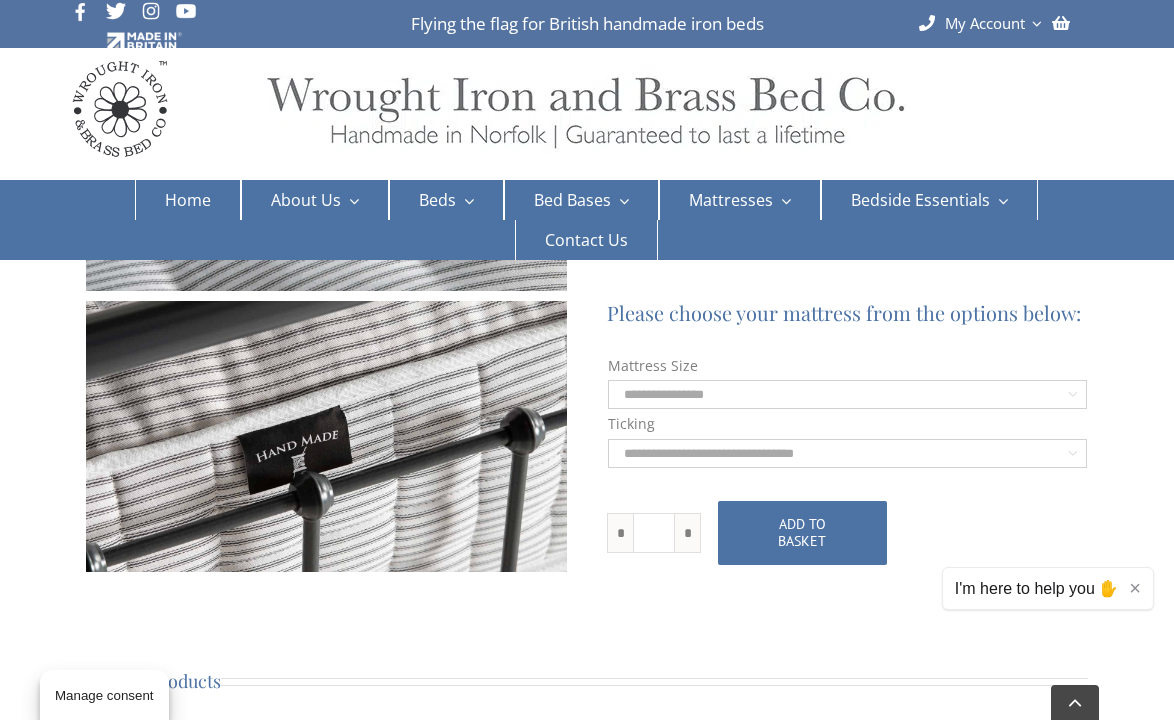 scroll, scrollTop: 1120, scrollLeft: 0, axis: vertical 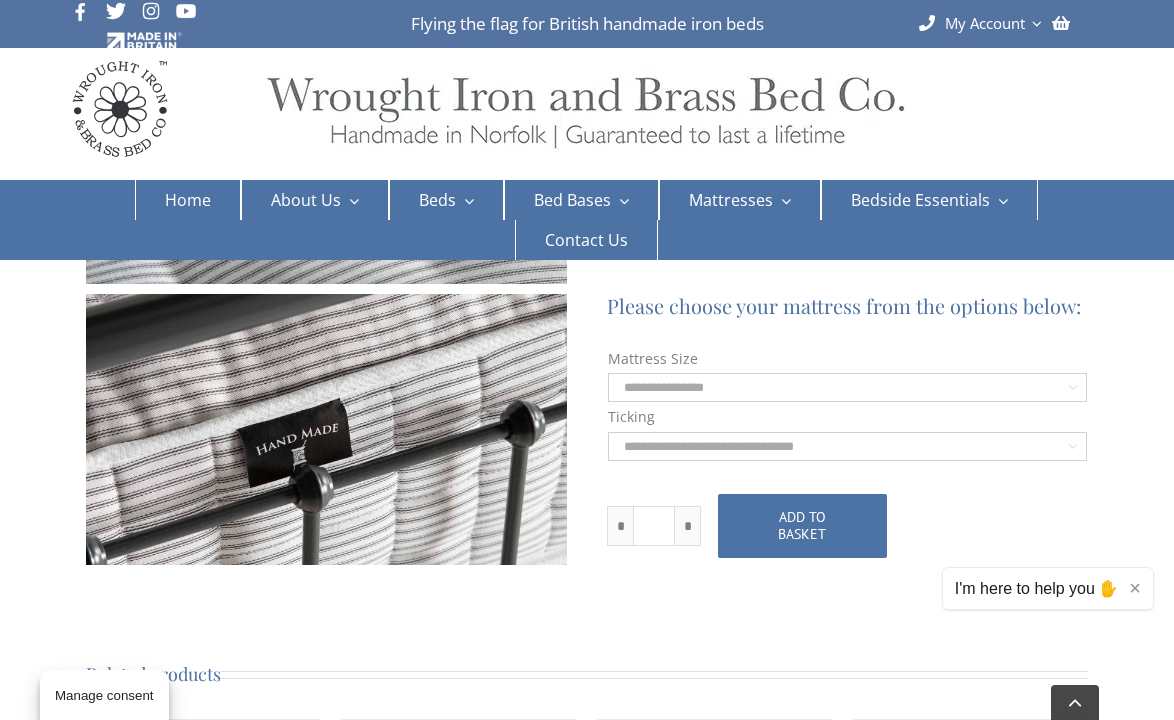 click on "**********" 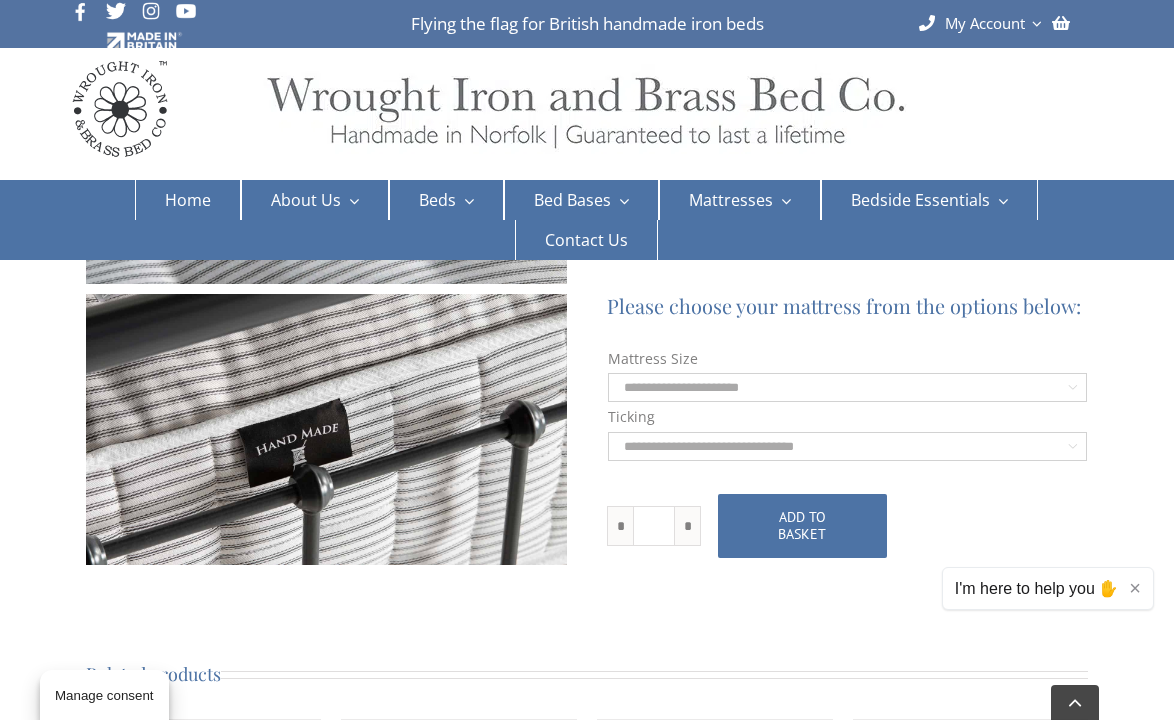 select on "**********" 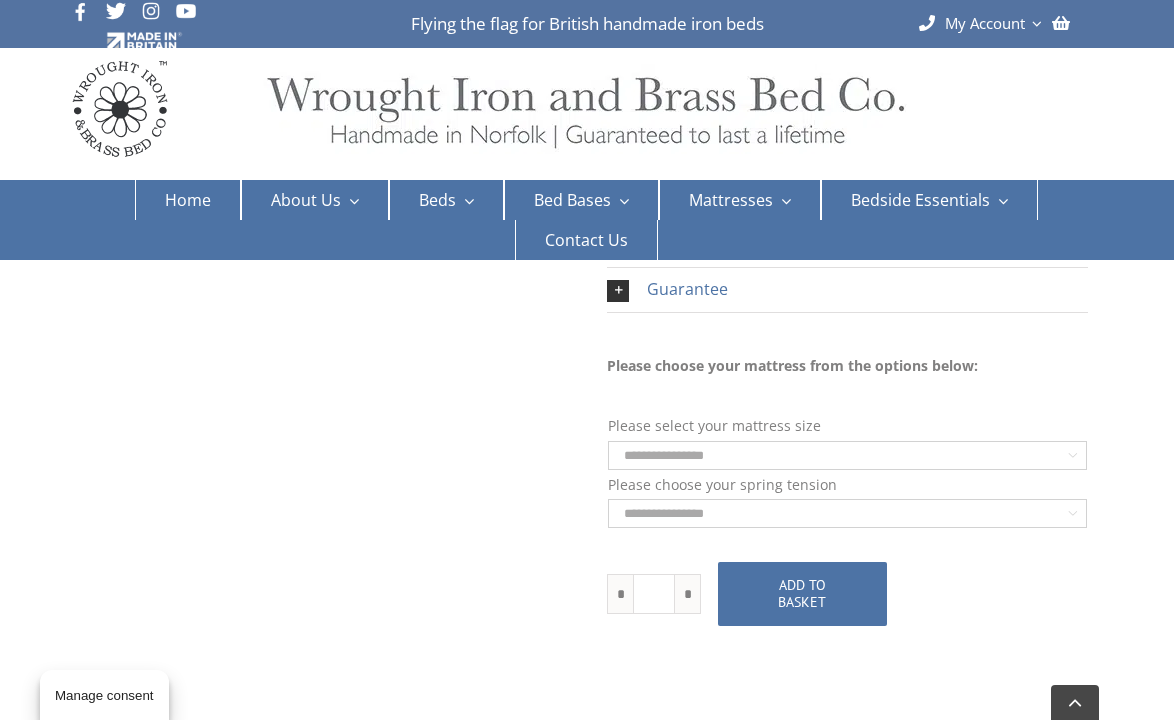 scroll, scrollTop: 1076, scrollLeft: 0, axis: vertical 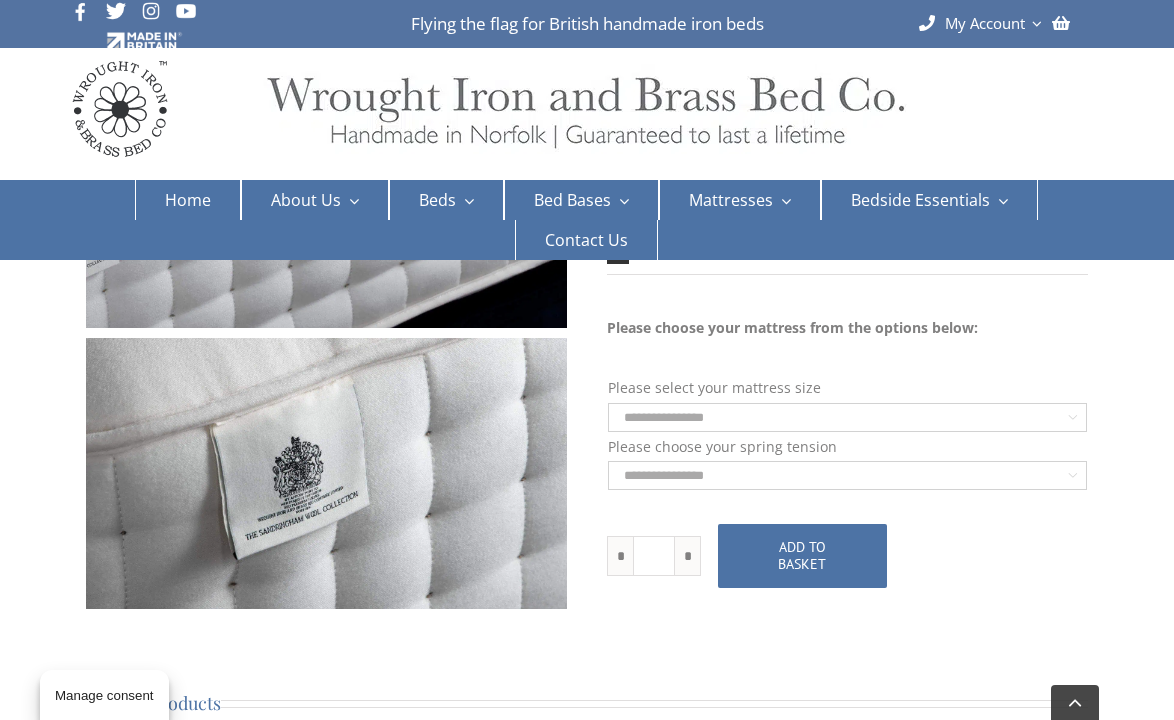 click on "**********" 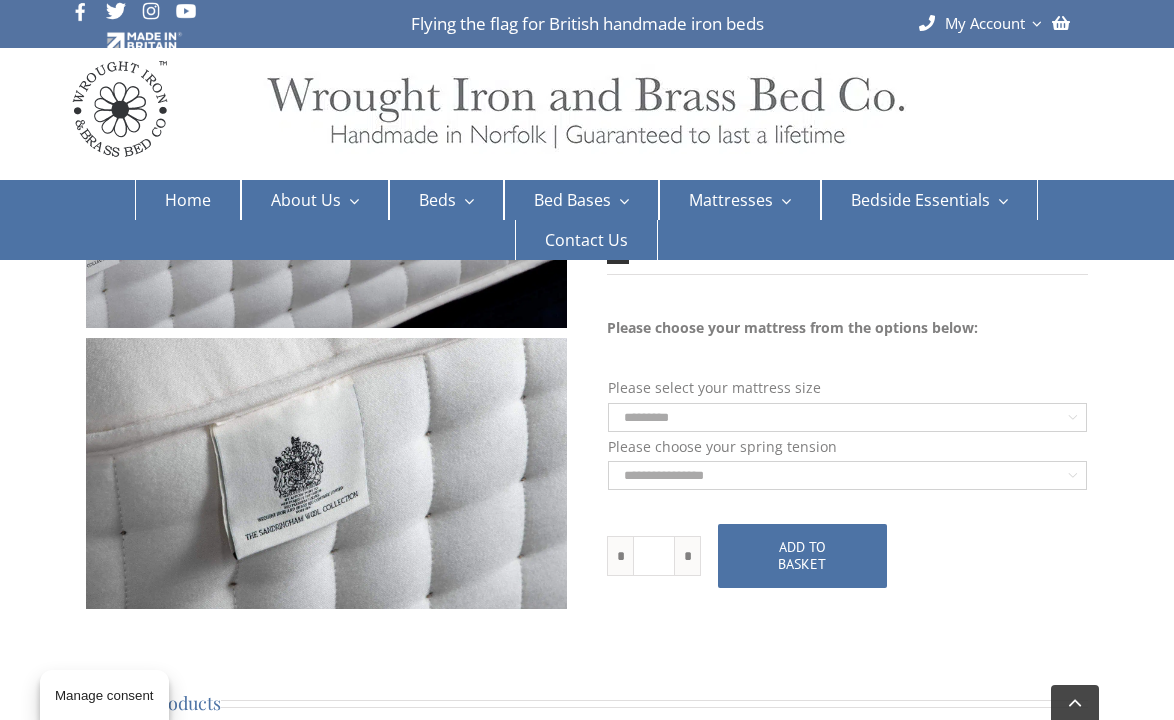 select on "*********" 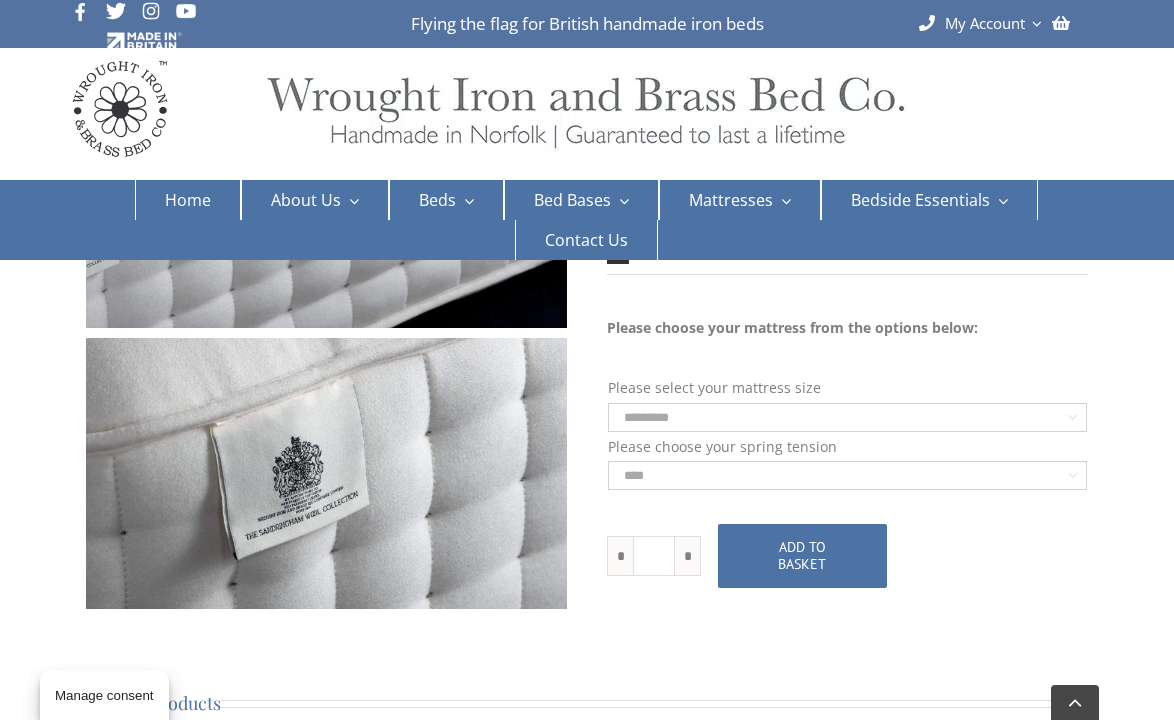 select on "*********" 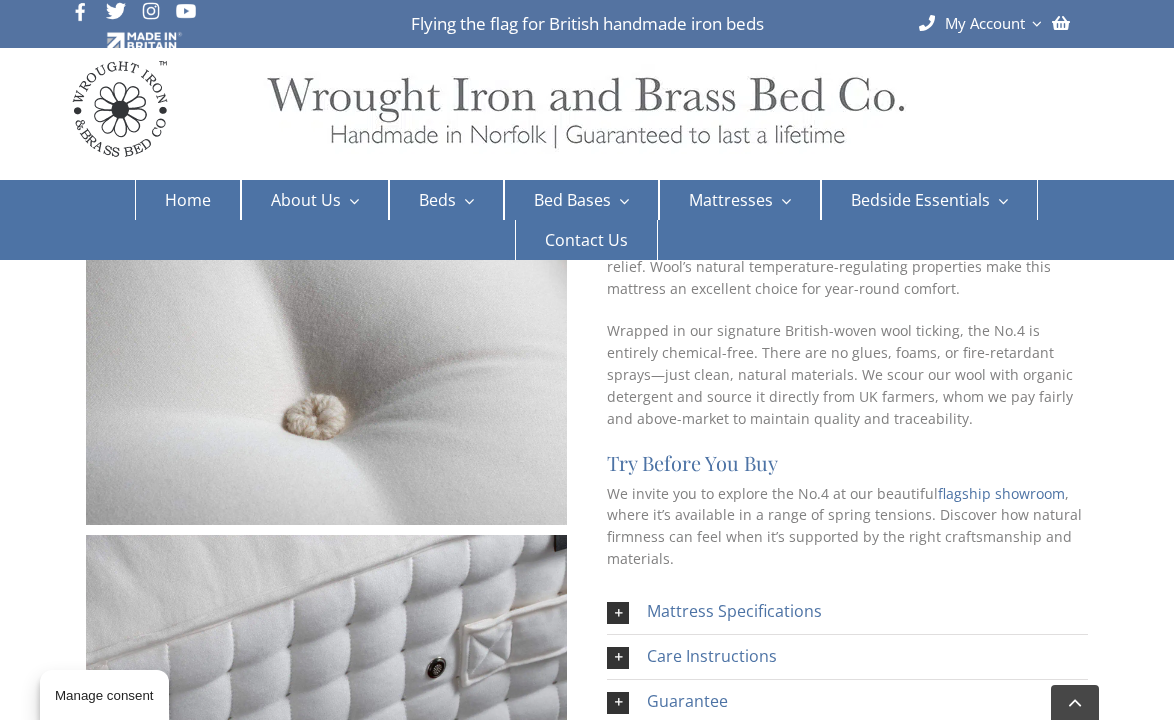 scroll, scrollTop: 589, scrollLeft: 0, axis: vertical 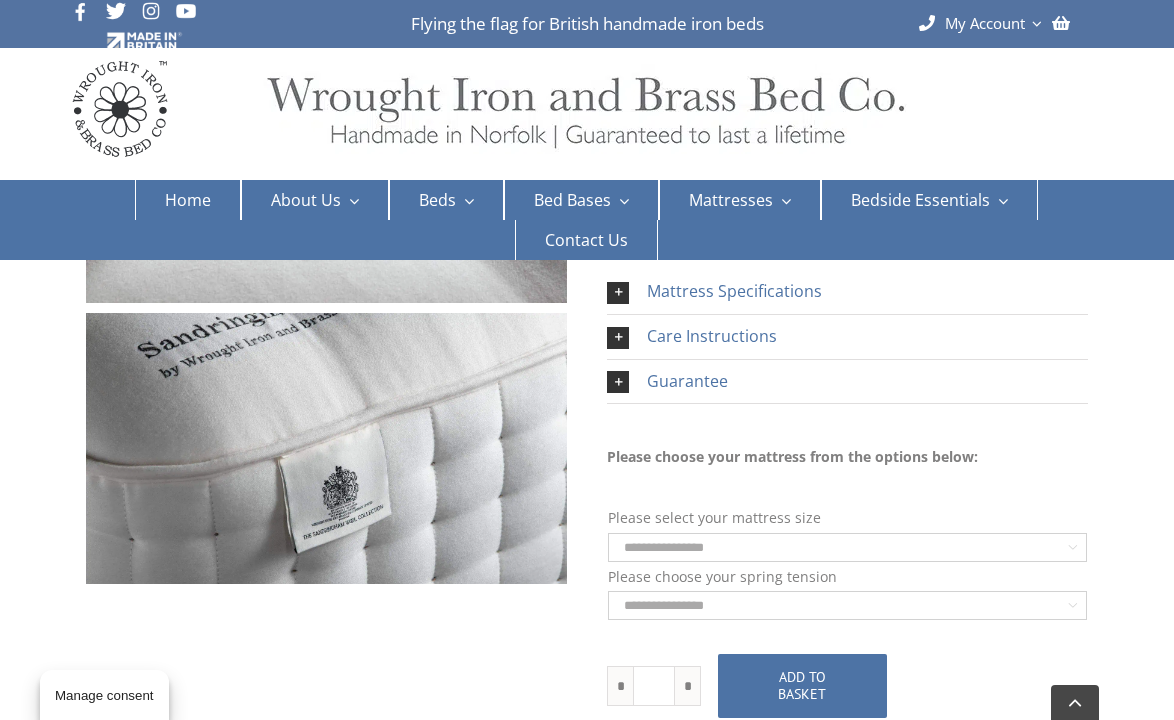 click on "**********" 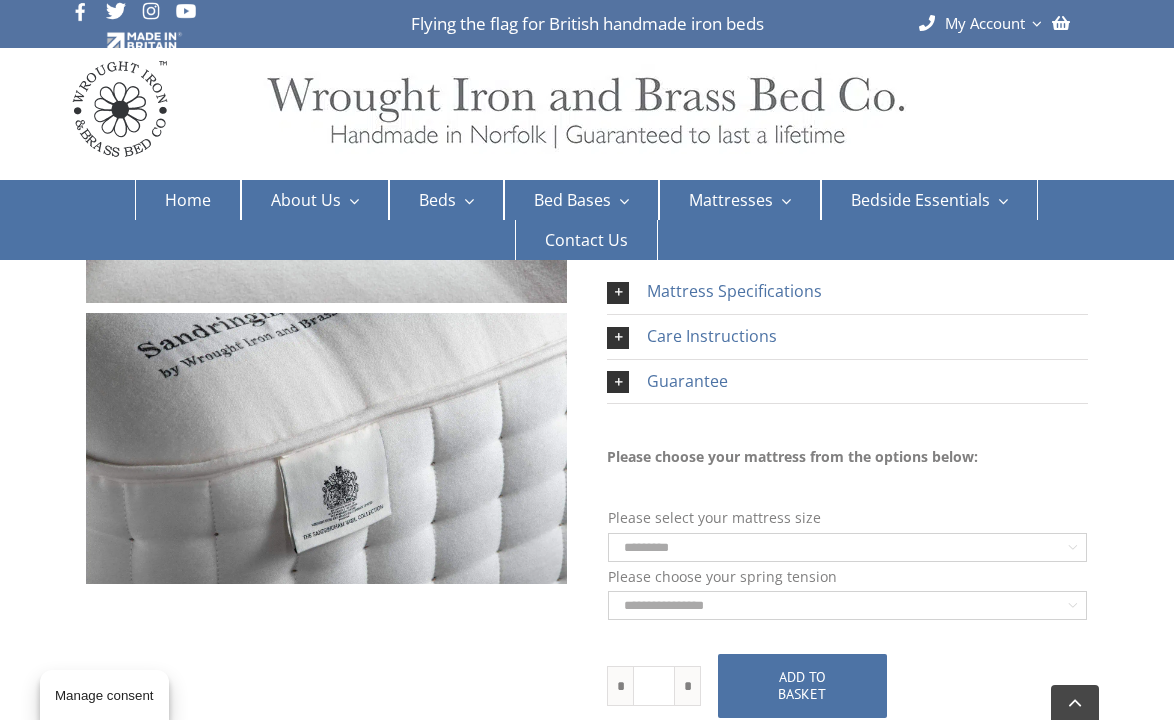 select on "*********" 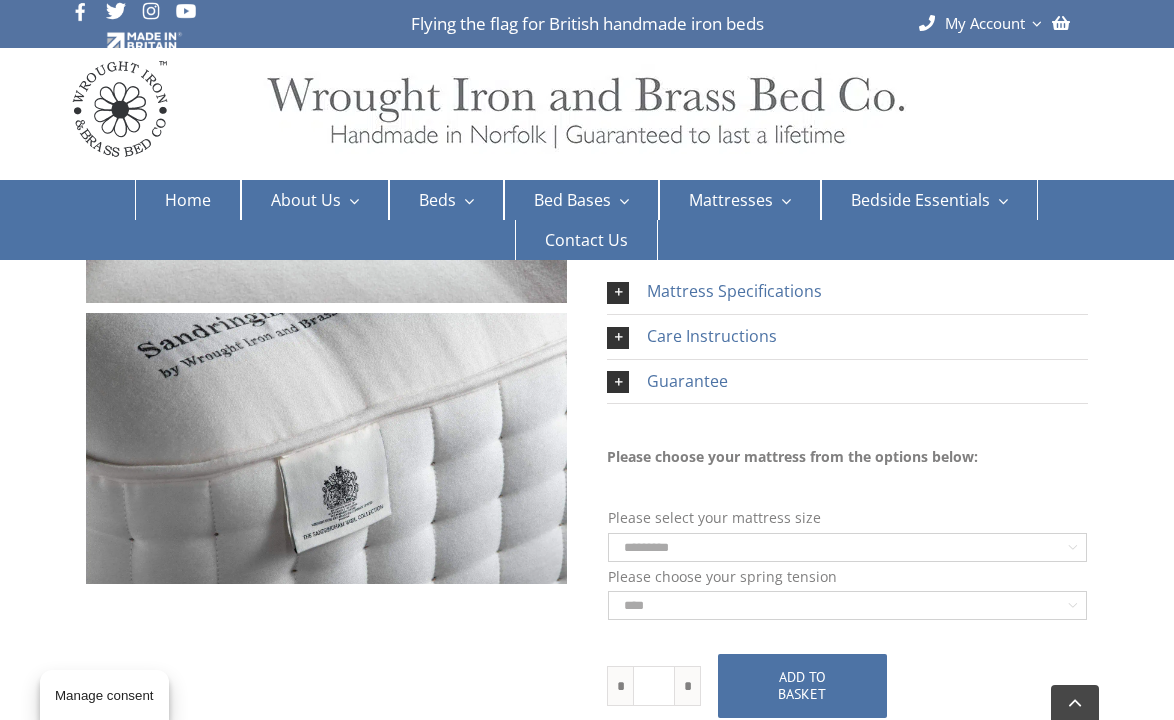 select on "*********" 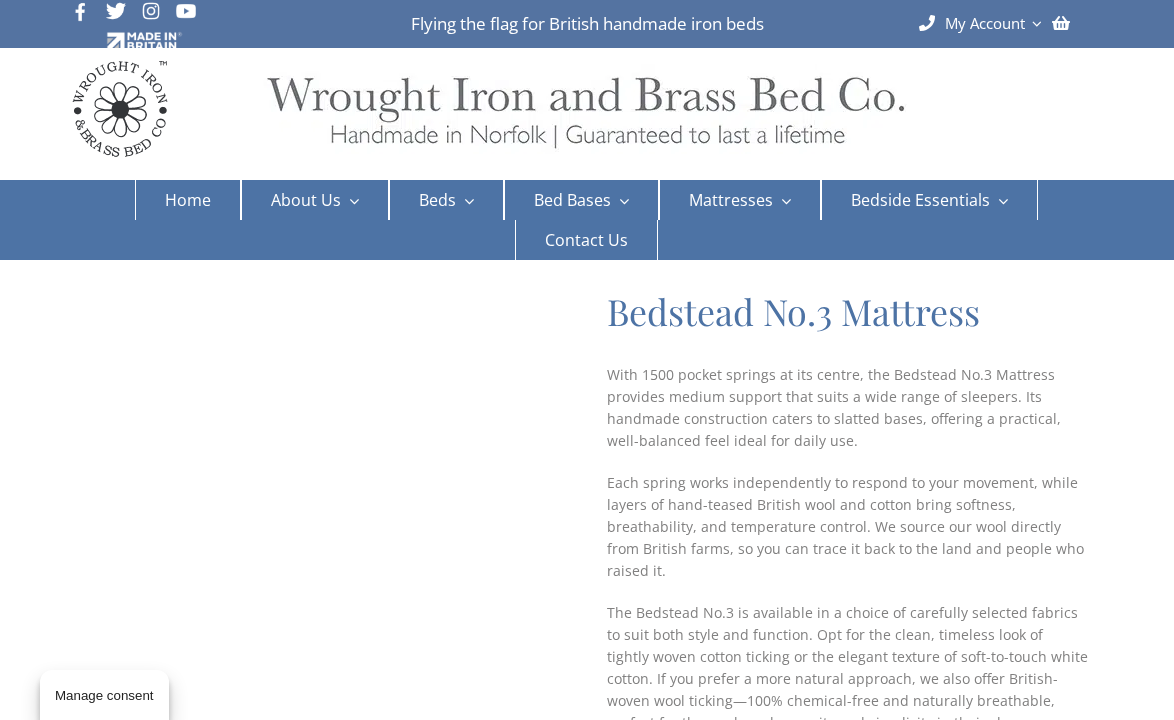 click on "The Bedstead No.3 is available in a choice of carefully selected fabrics to suit both style and function. Opt for the clean, timeless look of tightly woven cotton ticking or the elegant texture of soft-to-touch white cotton. If you prefer a more natural approach, we also offer British-woven wool ticking—100% chemical-free and naturally breathable, perfect for those who value purity and simplicity in their sleep environment." at bounding box center [847, 679] 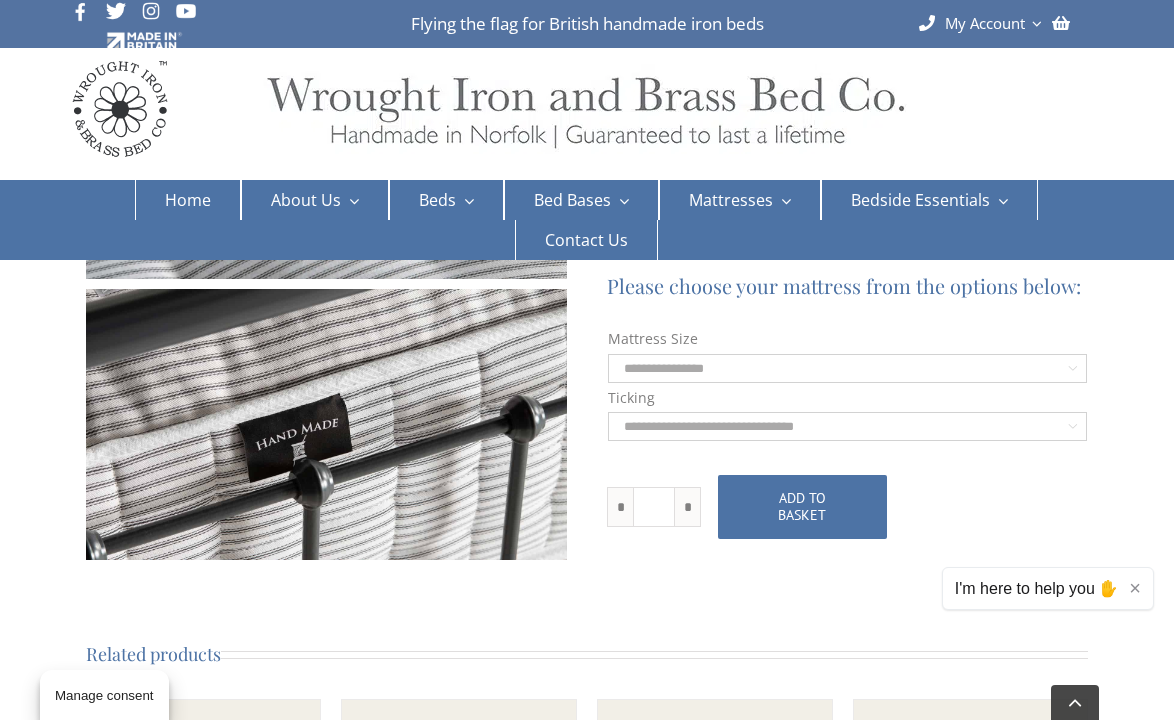 scroll, scrollTop: 1127, scrollLeft: 0, axis: vertical 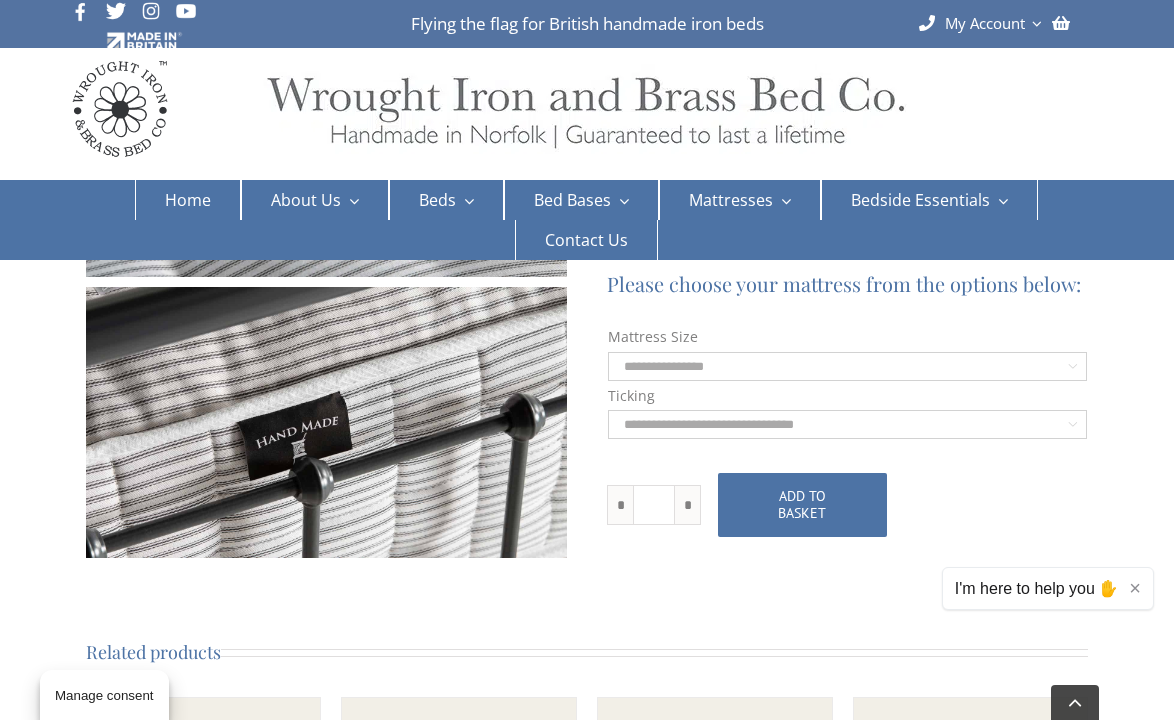click on "**********" 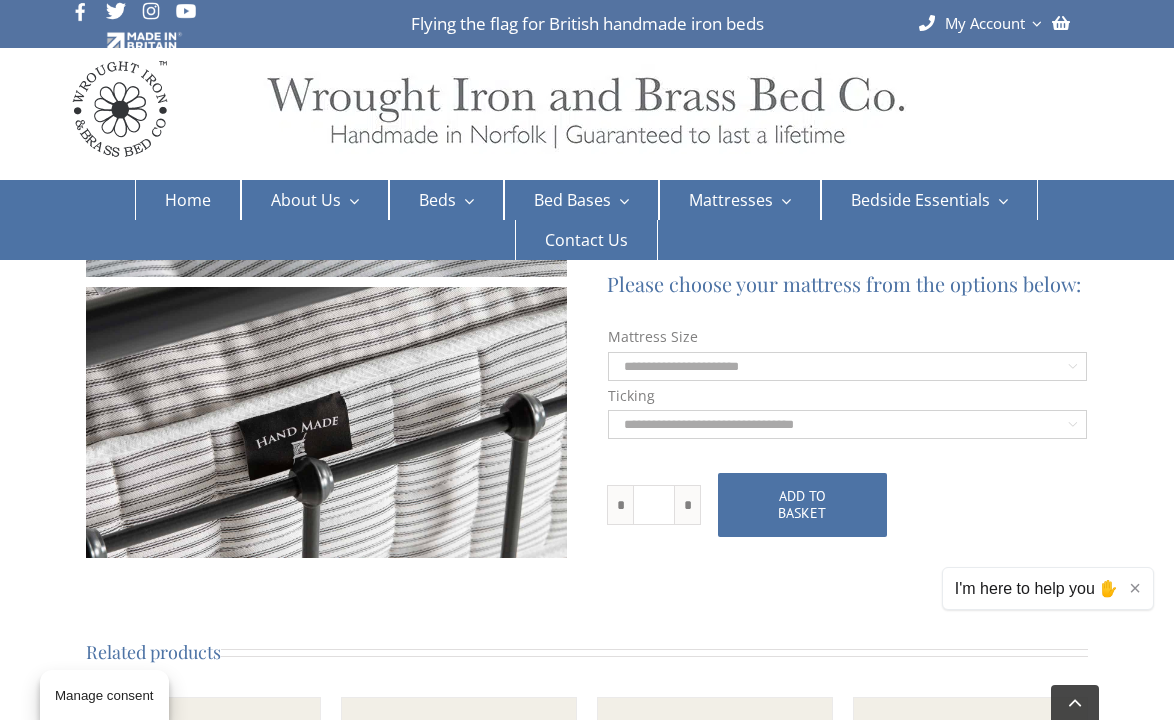 select on "**********" 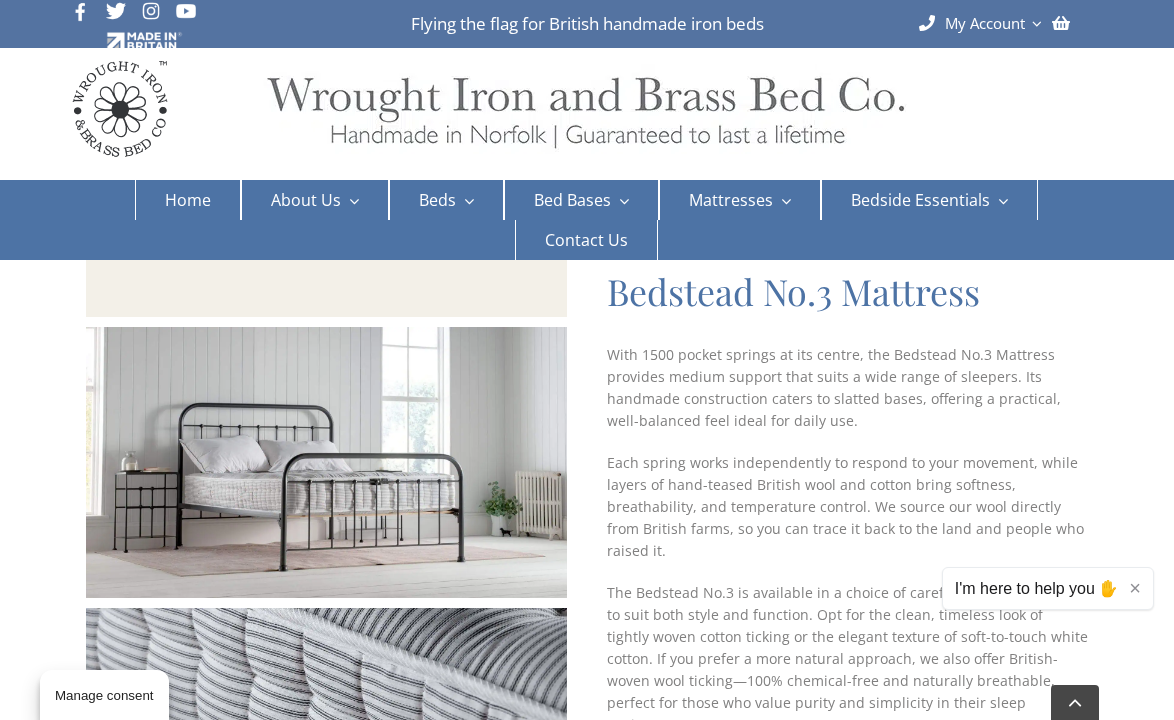 scroll, scrollTop: 0, scrollLeft: 0, axis: both 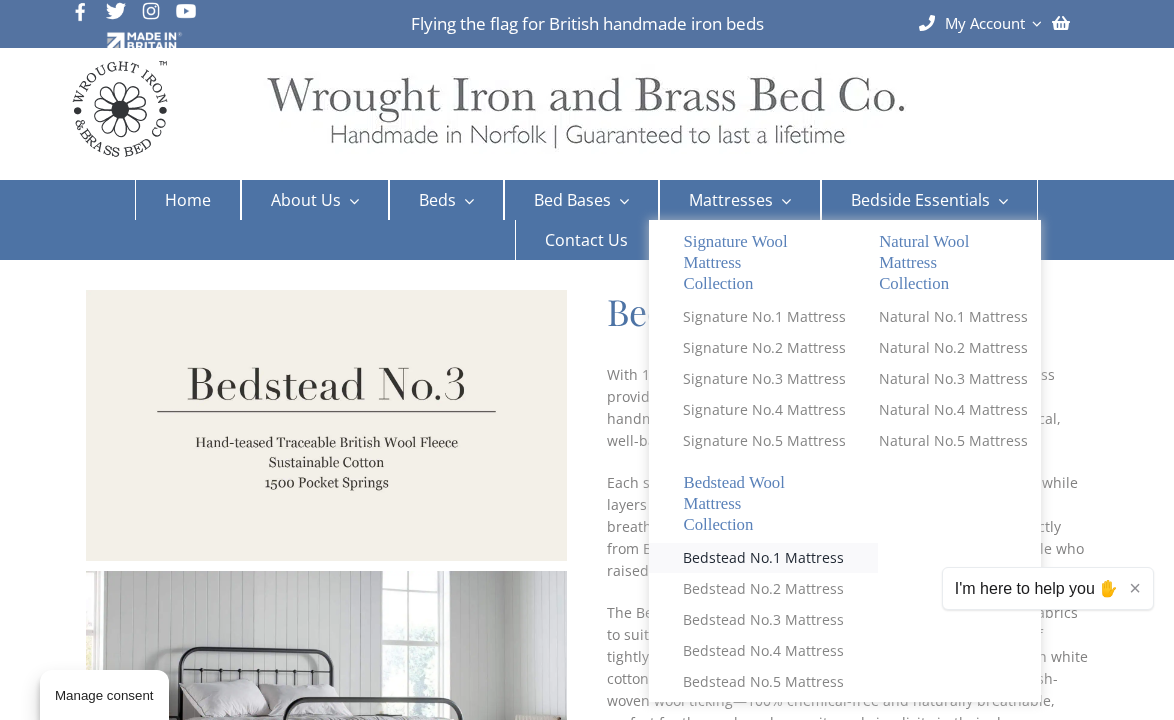 click on "Bedstead No.1 Mattress" at bounding box center [763, 558] 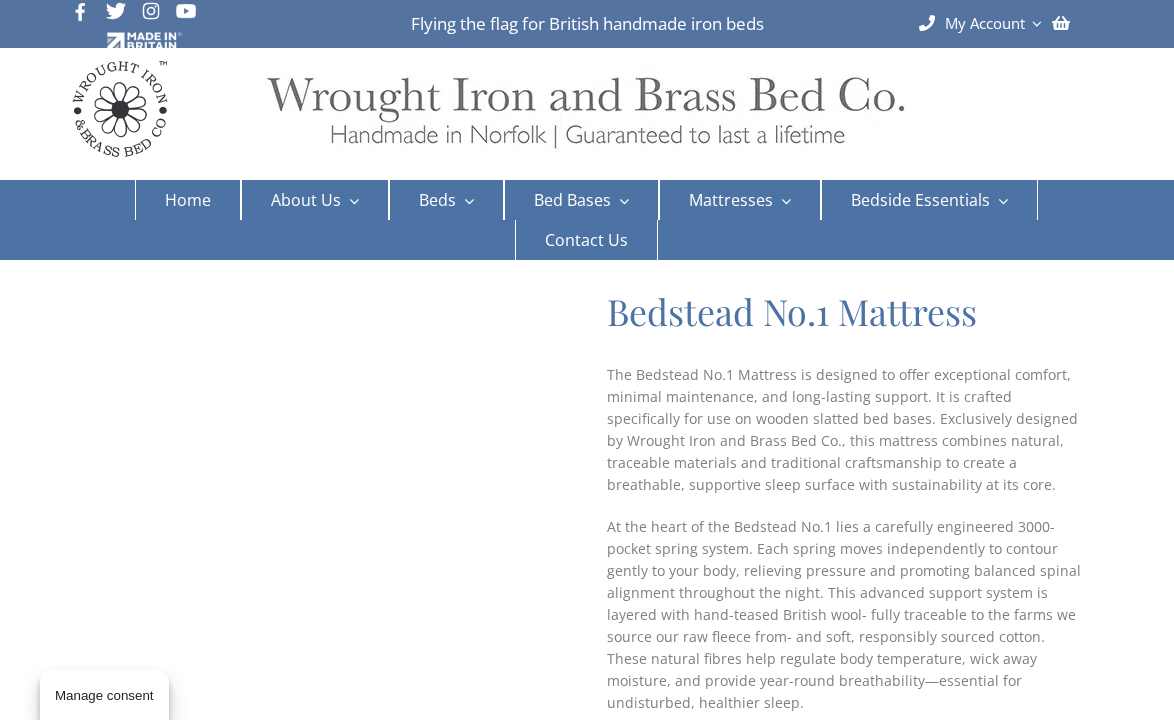 scroll, scrollTop: 0, scrollLeft: 0, axis: both 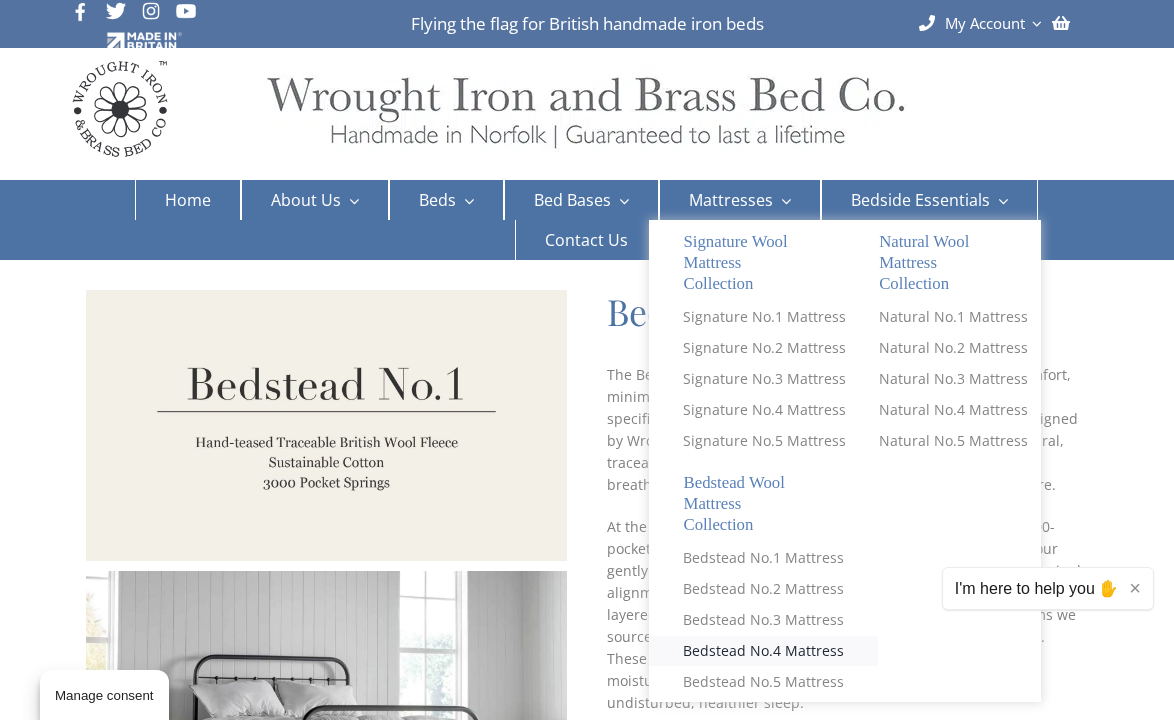 click on "Bedstead No.4 Mattress" at bounding box center (763, 651) 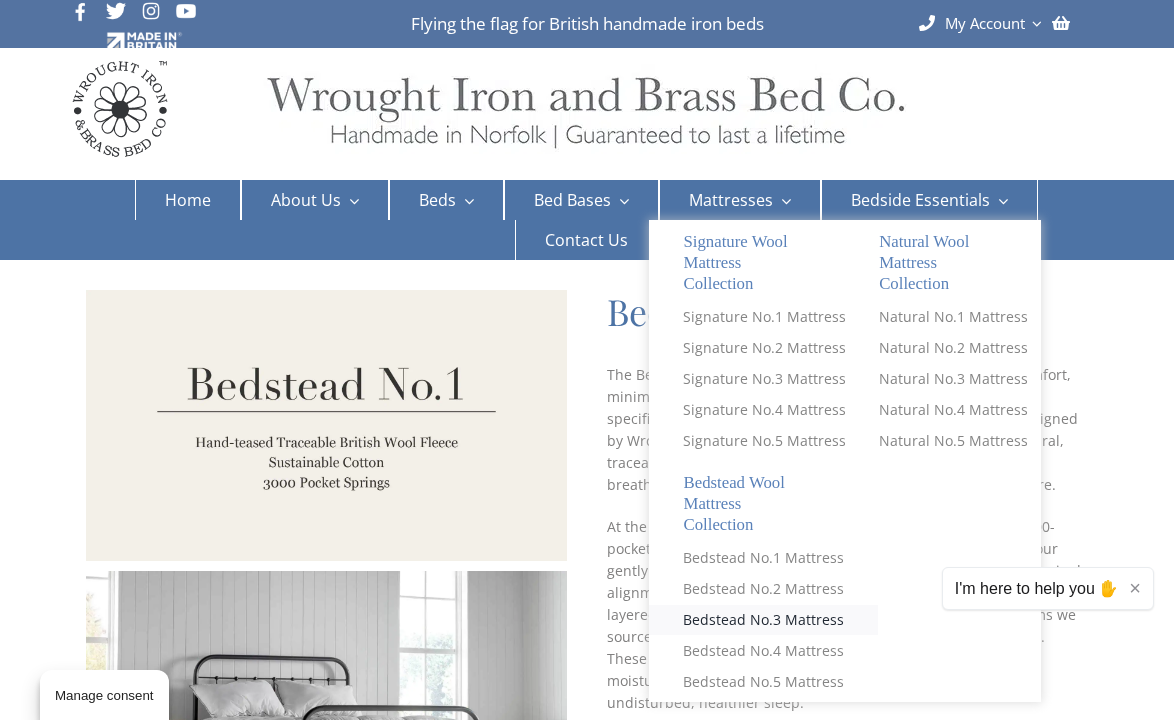 click on "Bedstead No.3 Mattress" at bounding box center (763, 620) 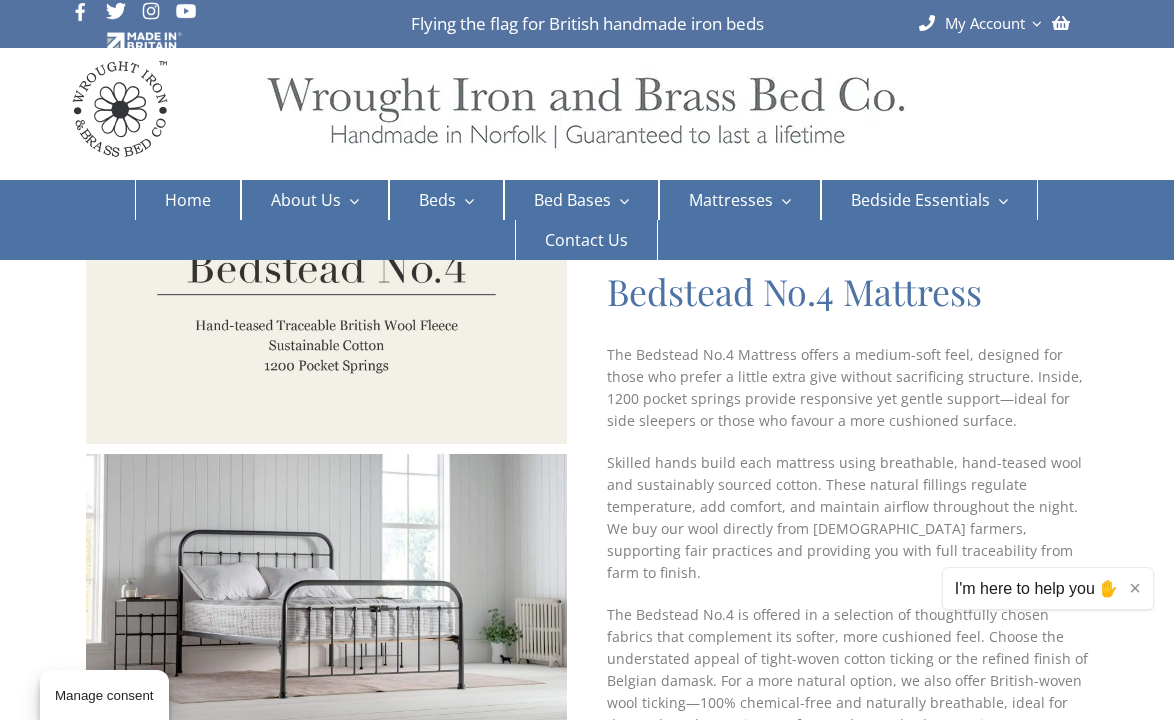 scroll, scrollTop: 138, scrollLeft: 0, axis: vertical 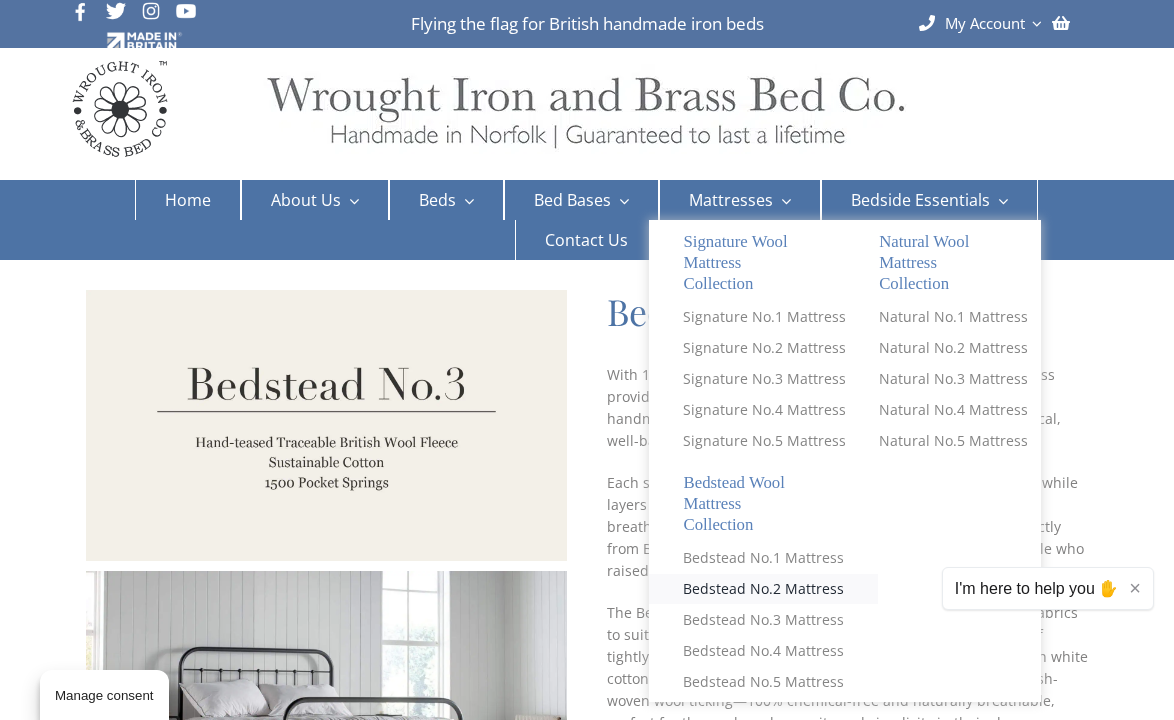 click on "Bedstead No.2 Mattress" at bounding box center [763, 589] 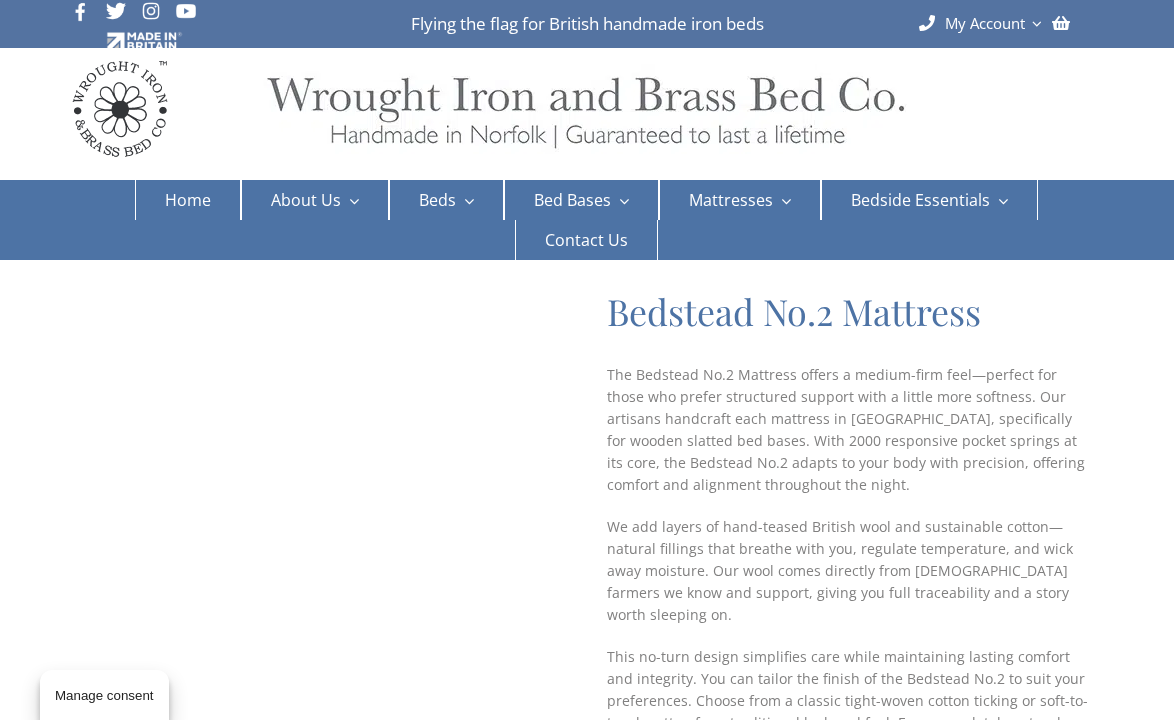 scroll, scrollTop: 0, scrollLeft: 0, axis: both 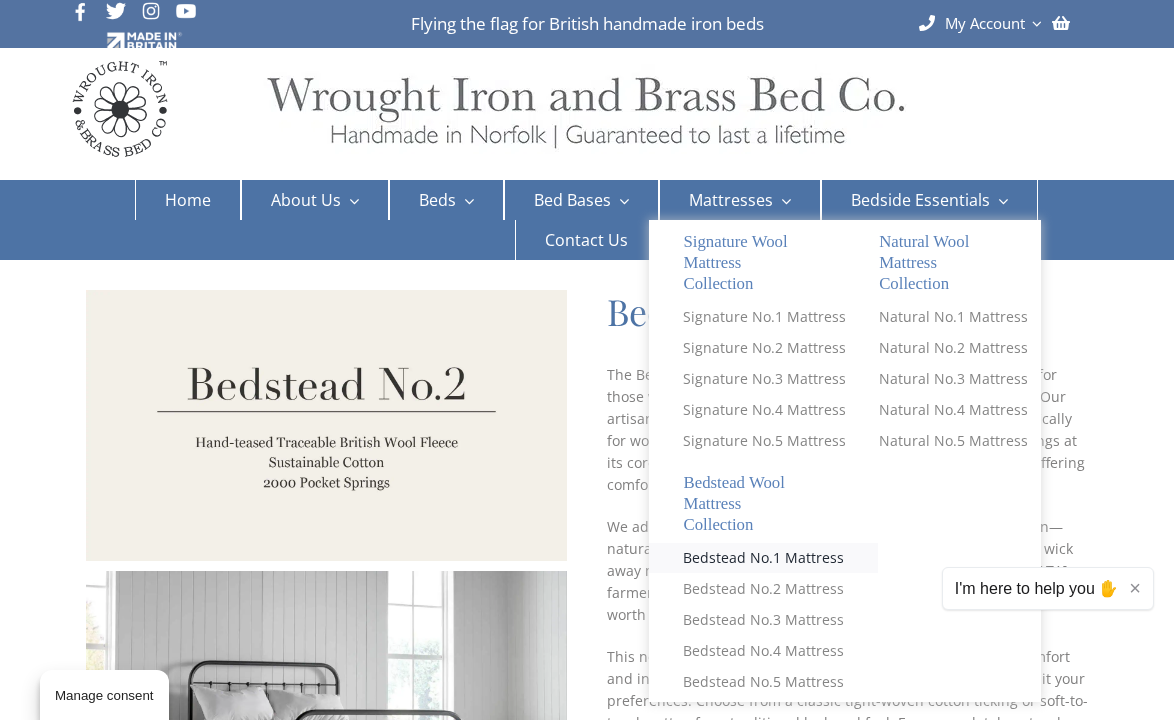 click on "Bedstead No.1 Mattress" at bounding box center (763, 558) 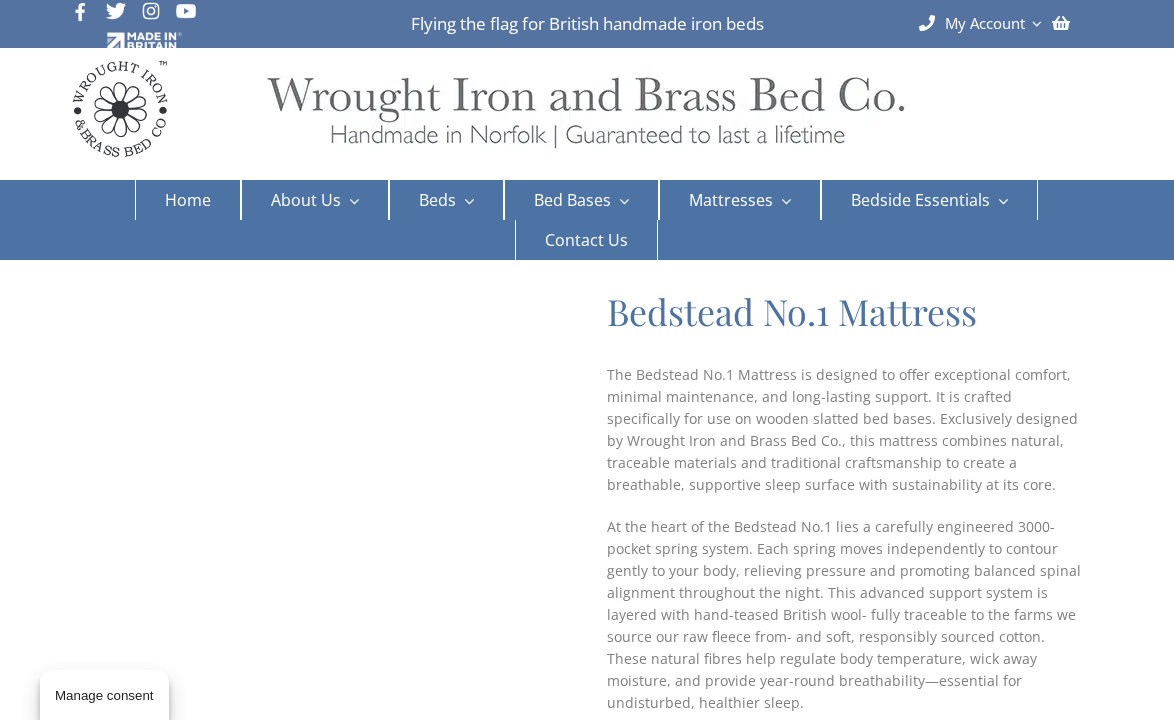 scroll, scrollTop: 0, scrollLeft: 0, axis: both 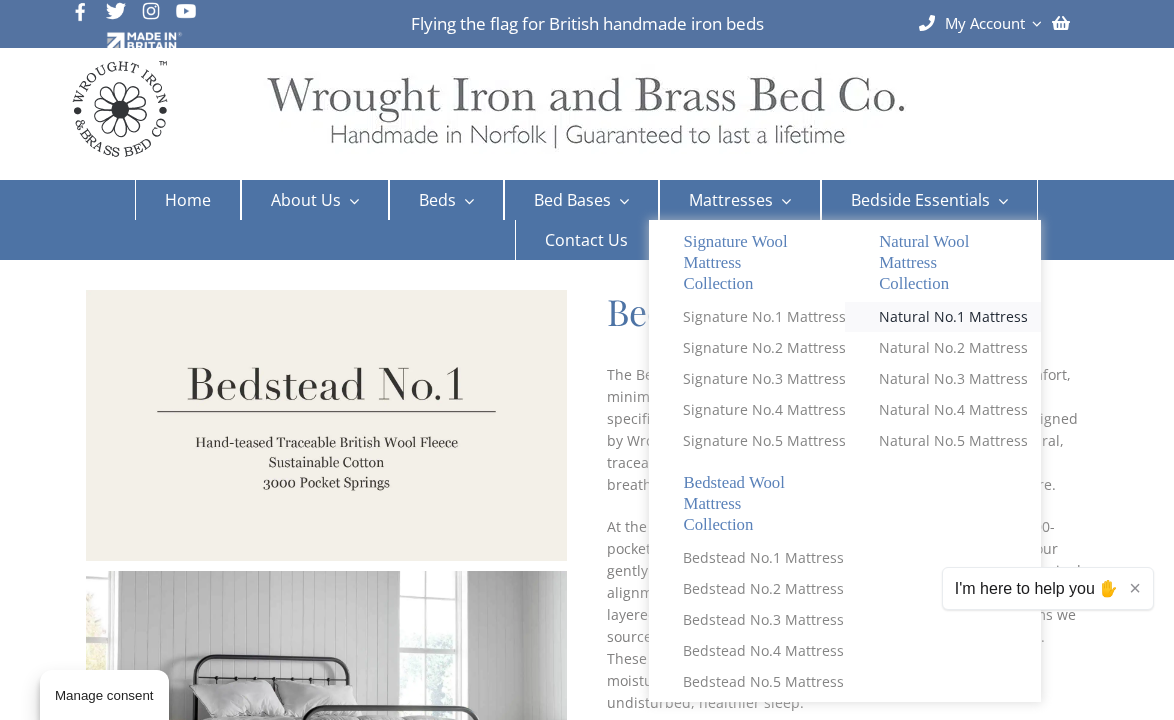 click on "Natural No.1 Mattress" at bounding box center (953, 317) 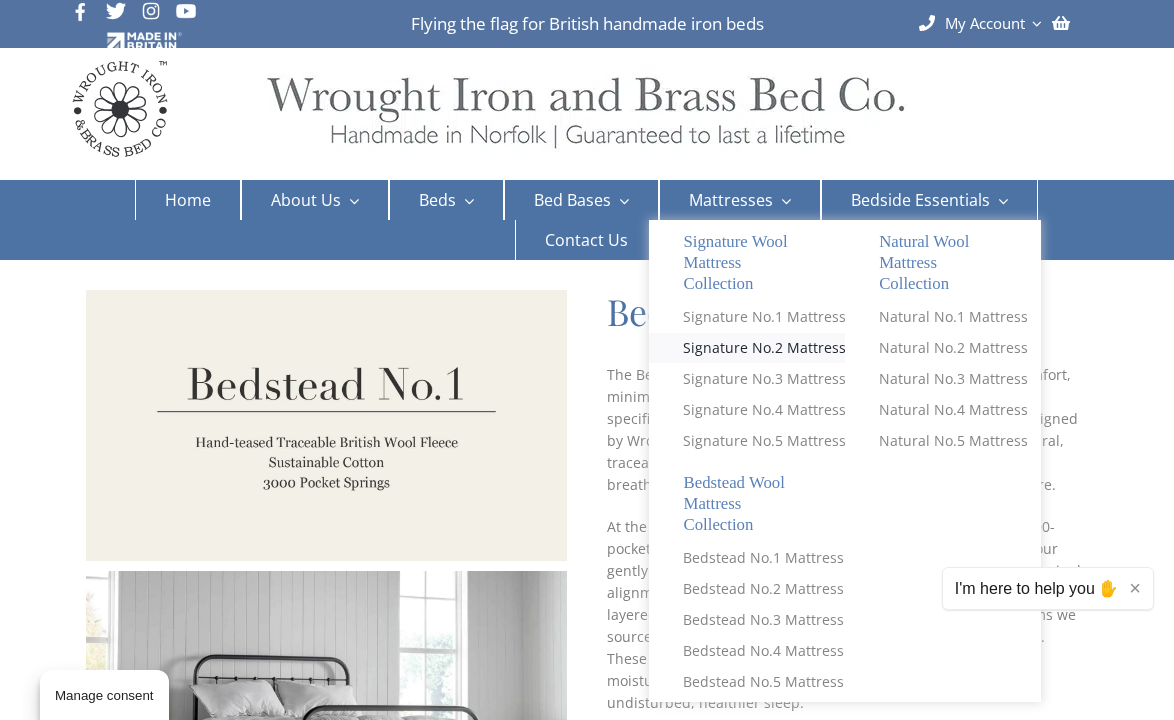 click on "Signature No.2 Mattress" at bounding box center [764, 348] 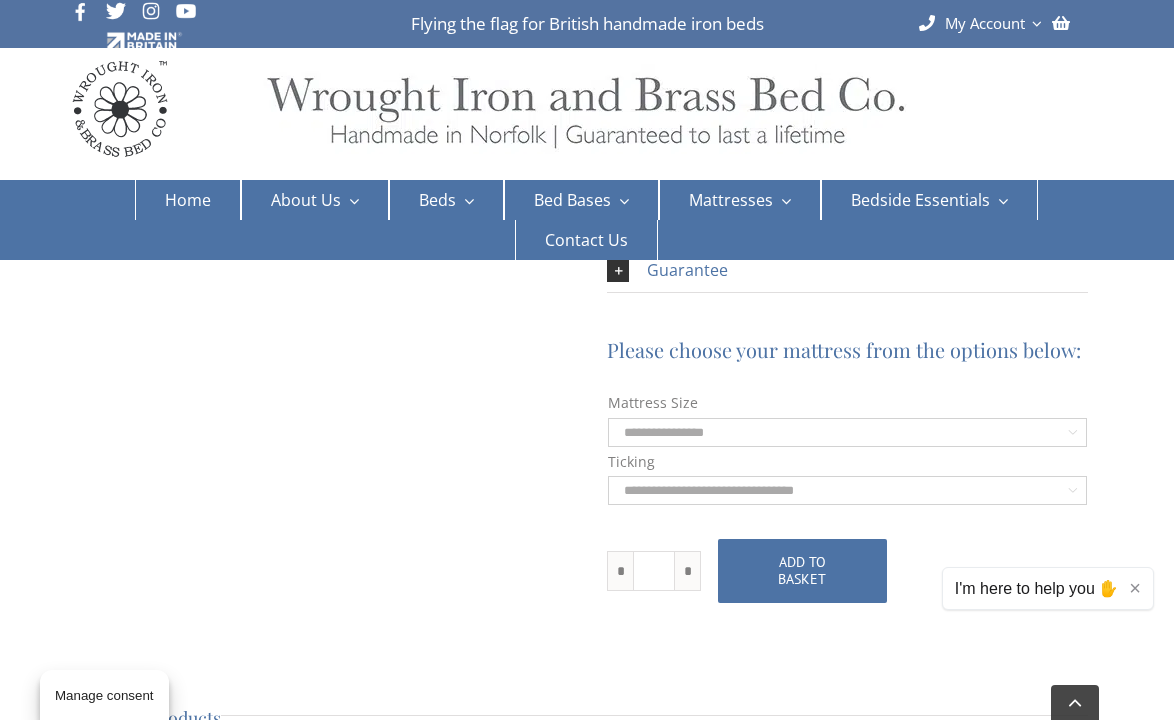 scroll, scrollTop: 1062, scrollLeft: 0, axis: vertical 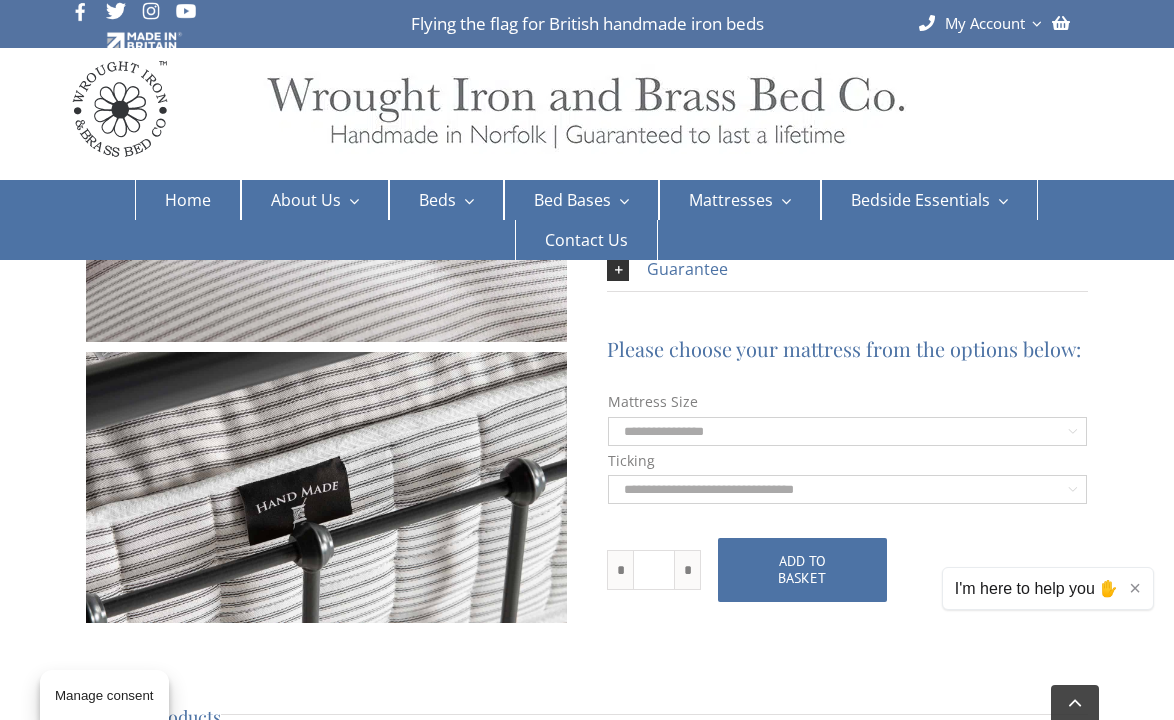 click on "**********" 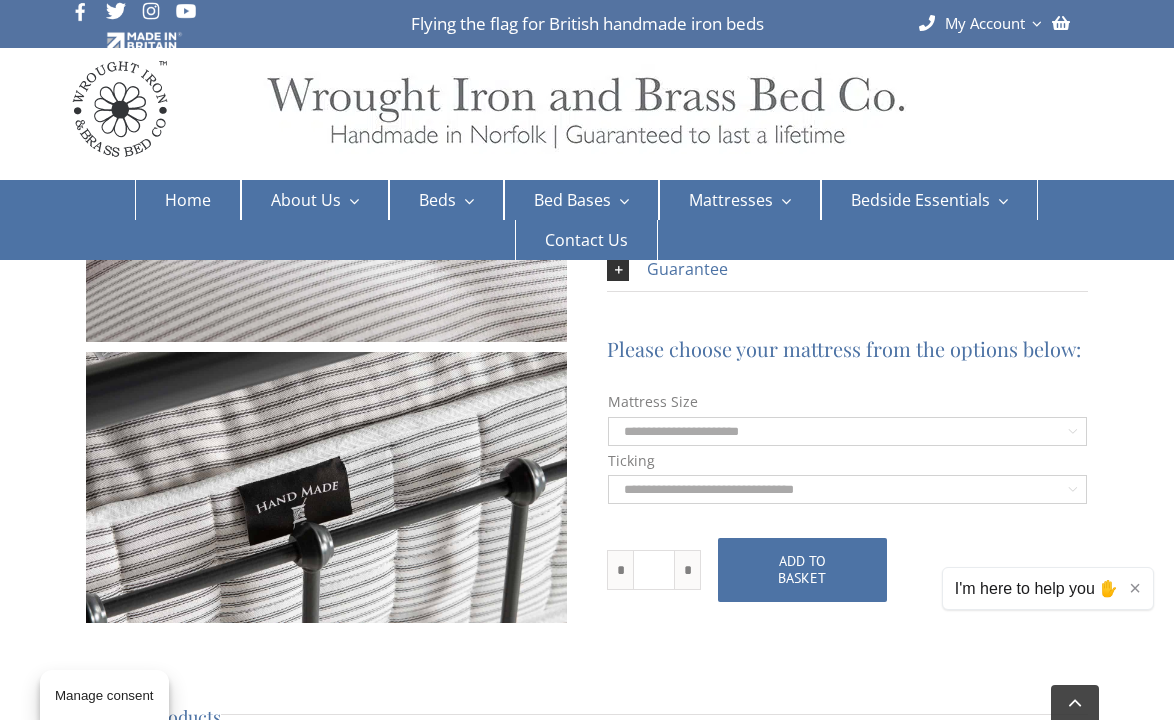 select on "**********" 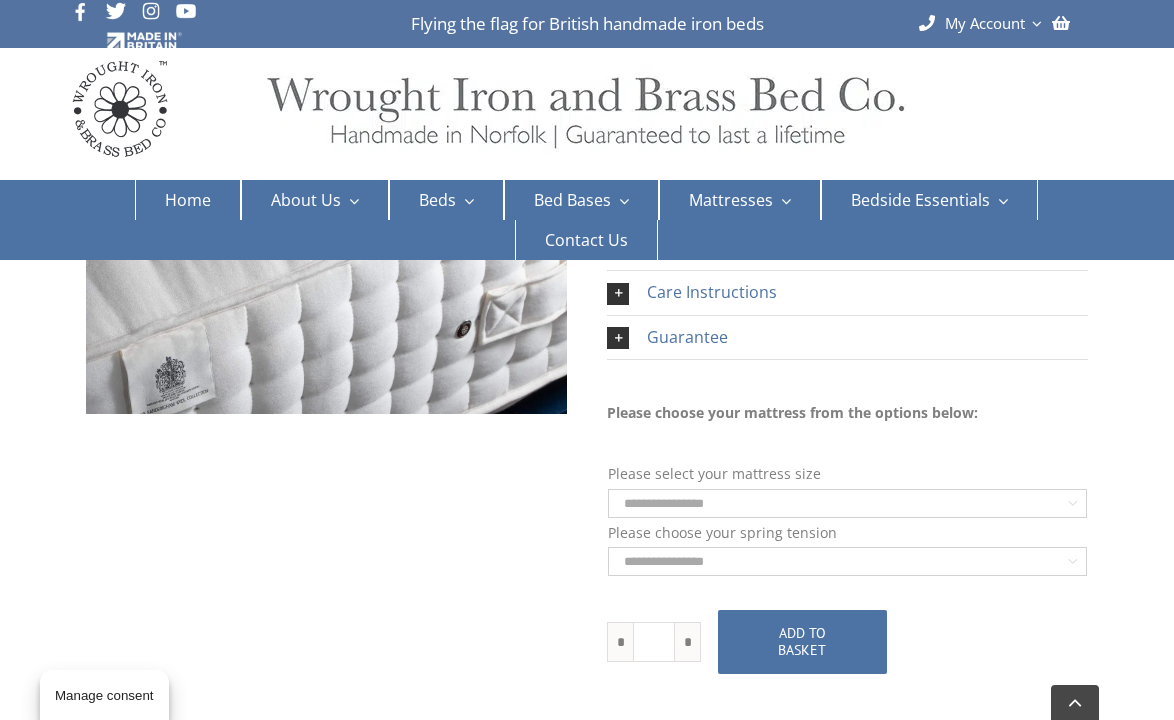 scroll, scrollTop: 999, scrollLeft: 0, axis: vertical 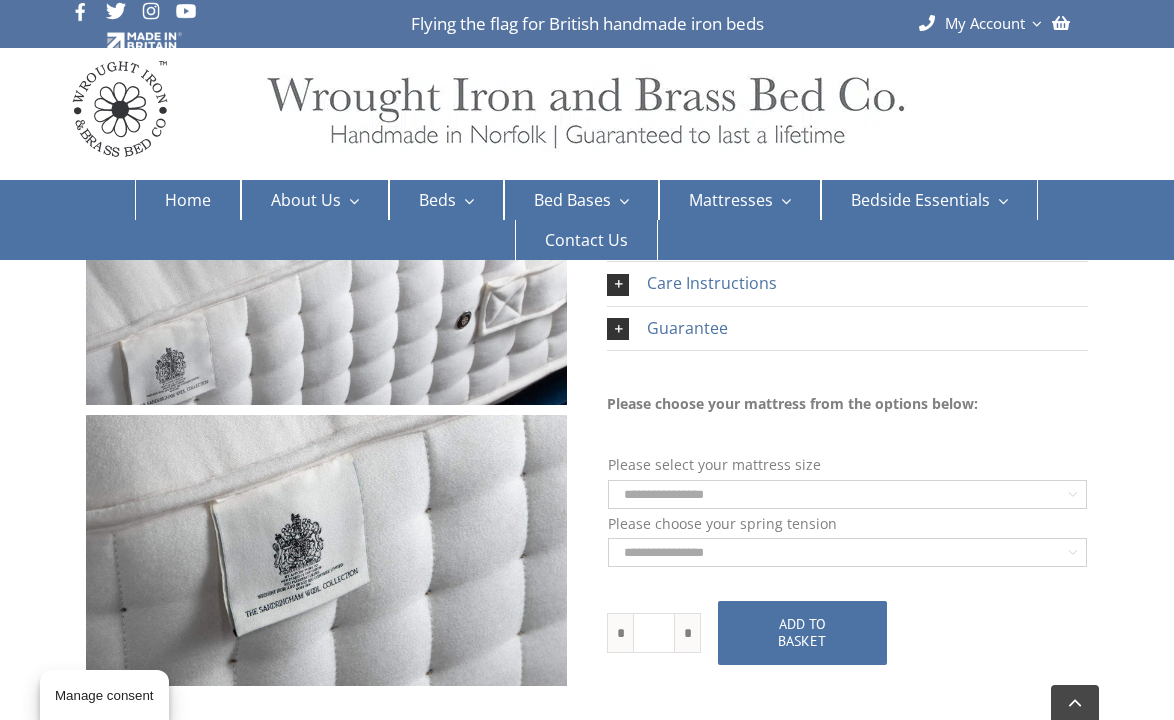 click on "**********" 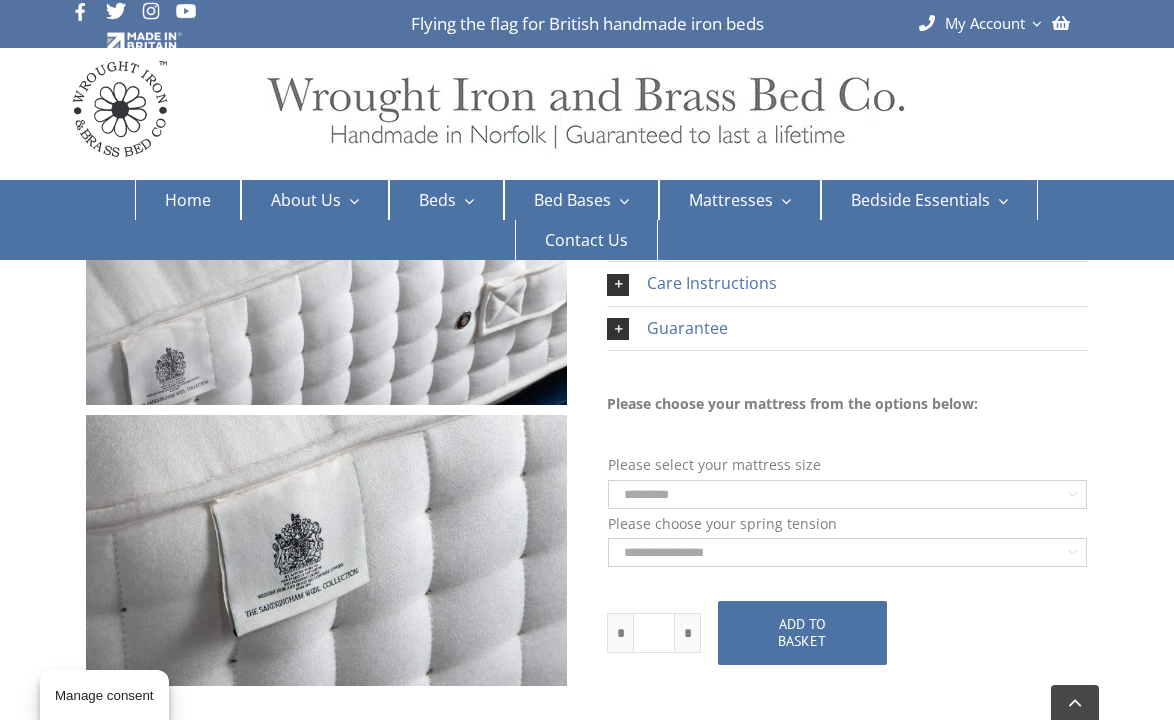 select on "*********" 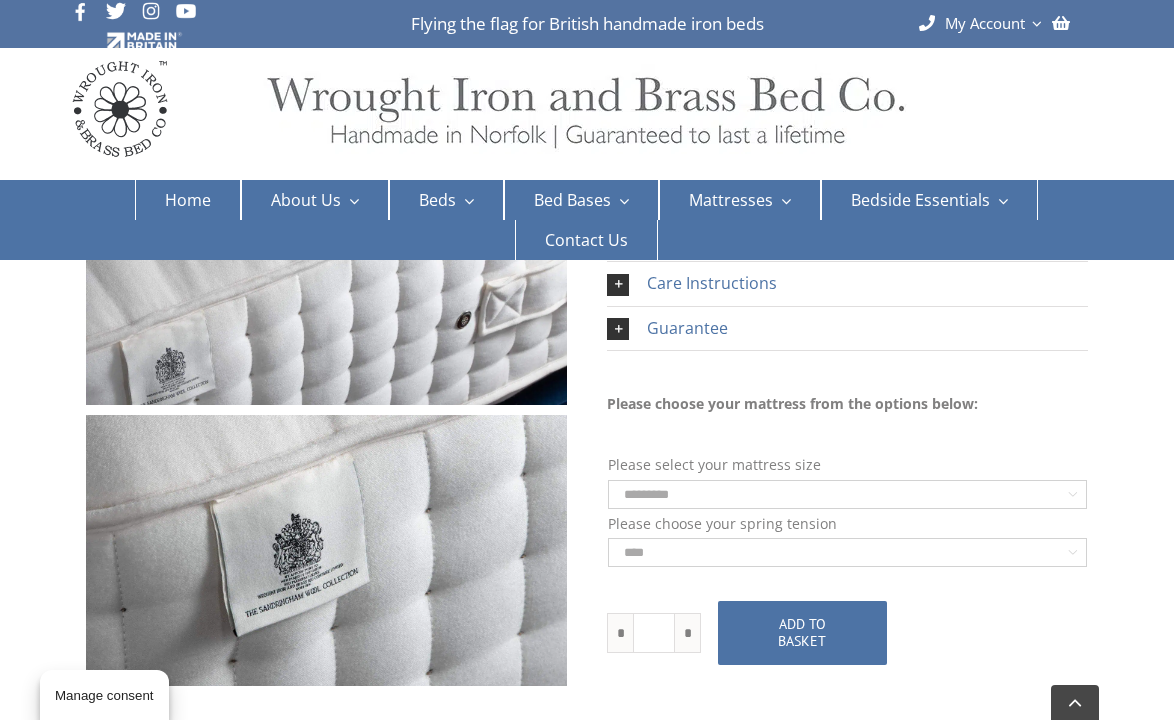 select on "*********" 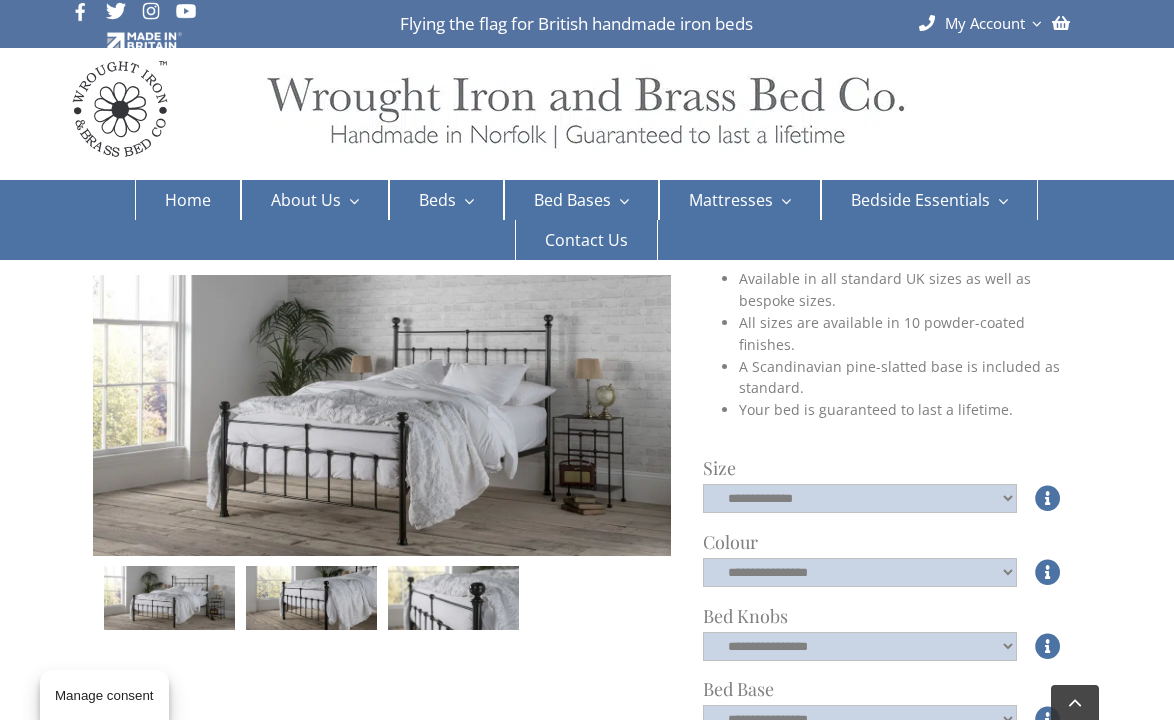 scroll, scrollTop: 518, scrollLeft: 0, axis: vertical 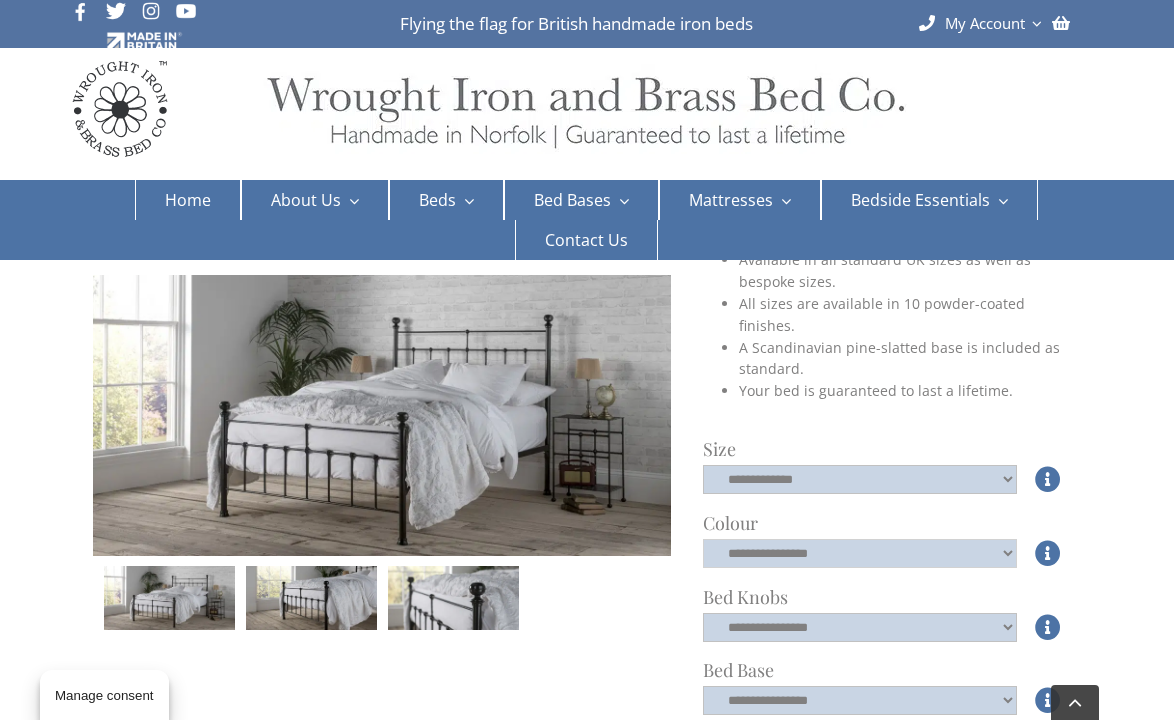 click on "**********" 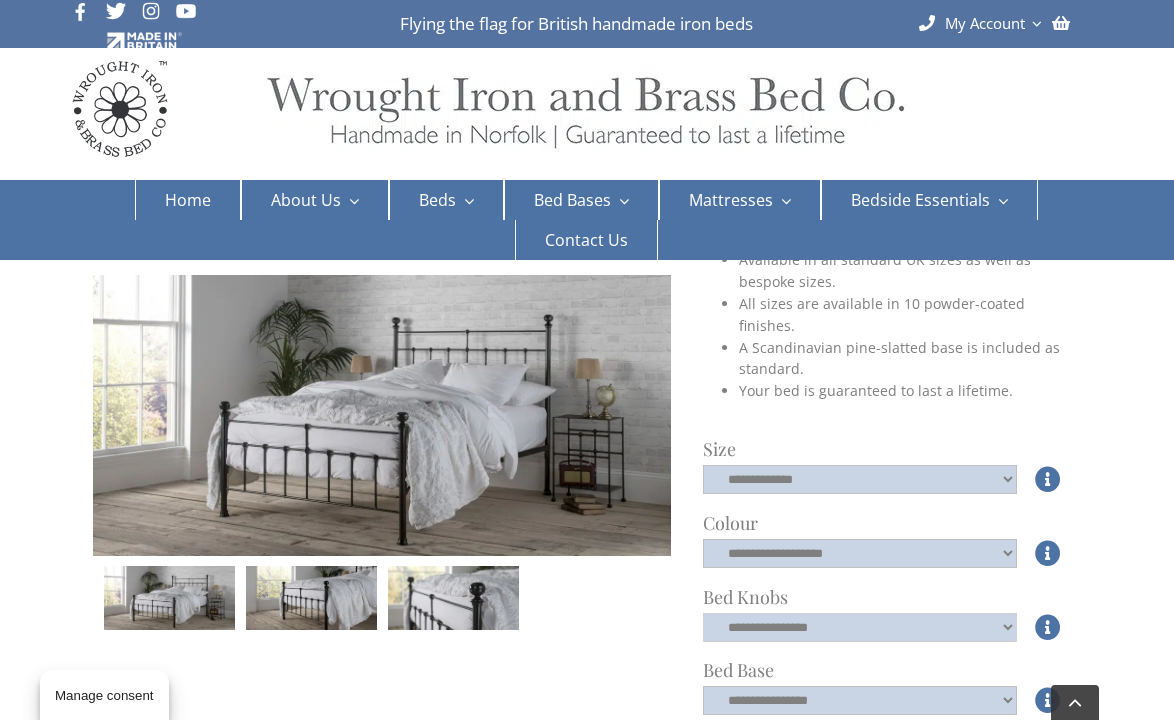 click on "**********" 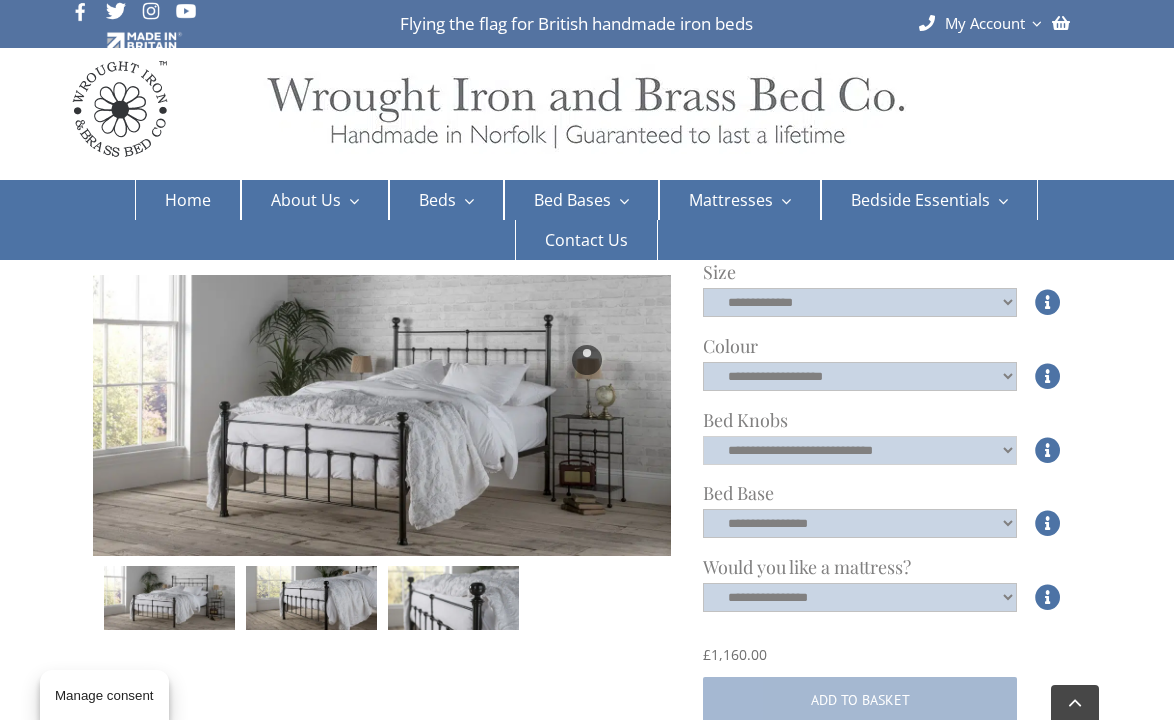 scroll, scrollTop: 713, scrollLeft: 0, axis: vertical 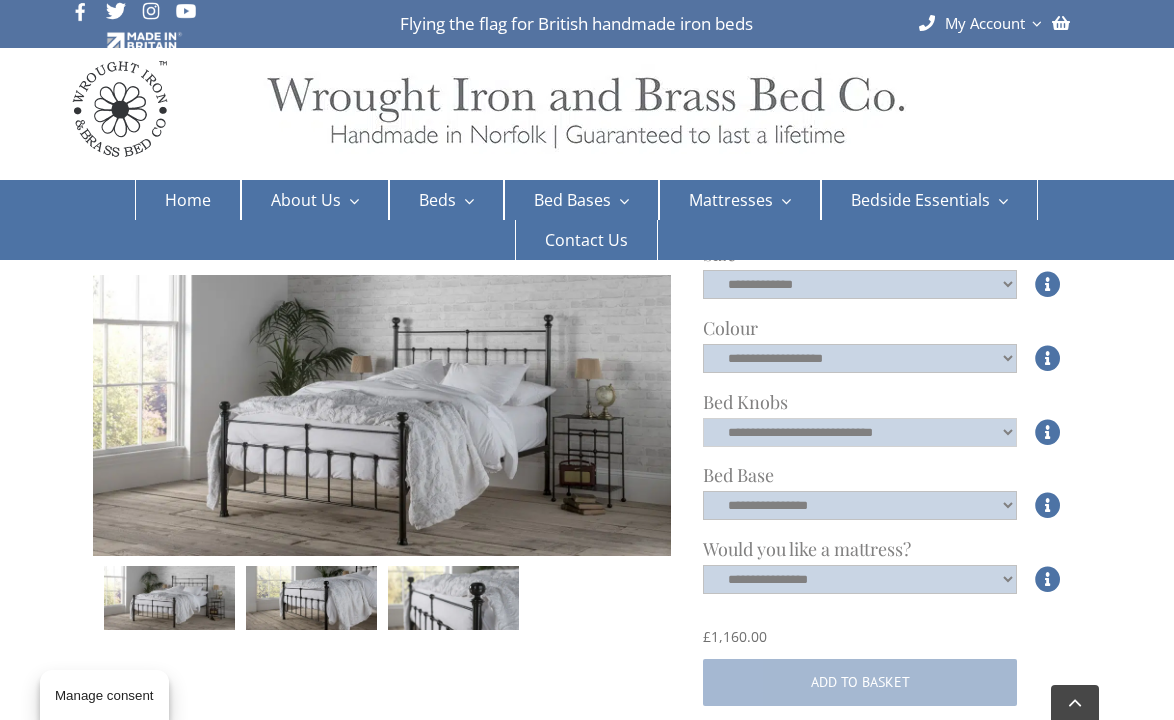 click on "**********" 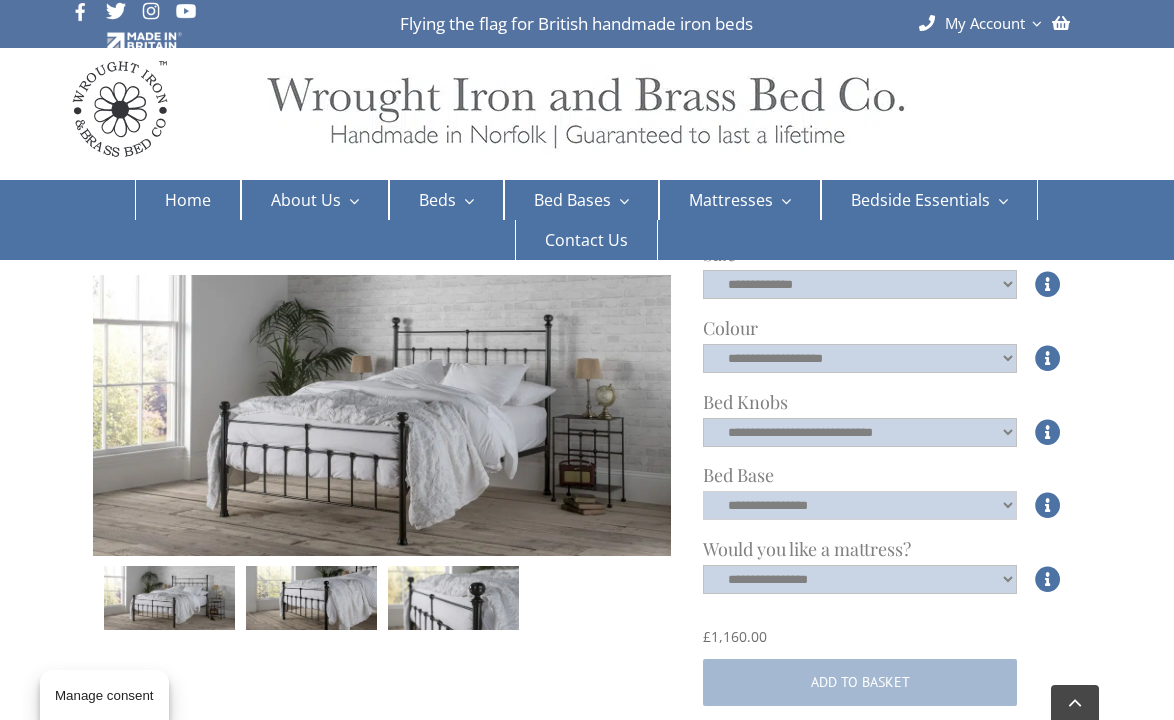 click on "**********" 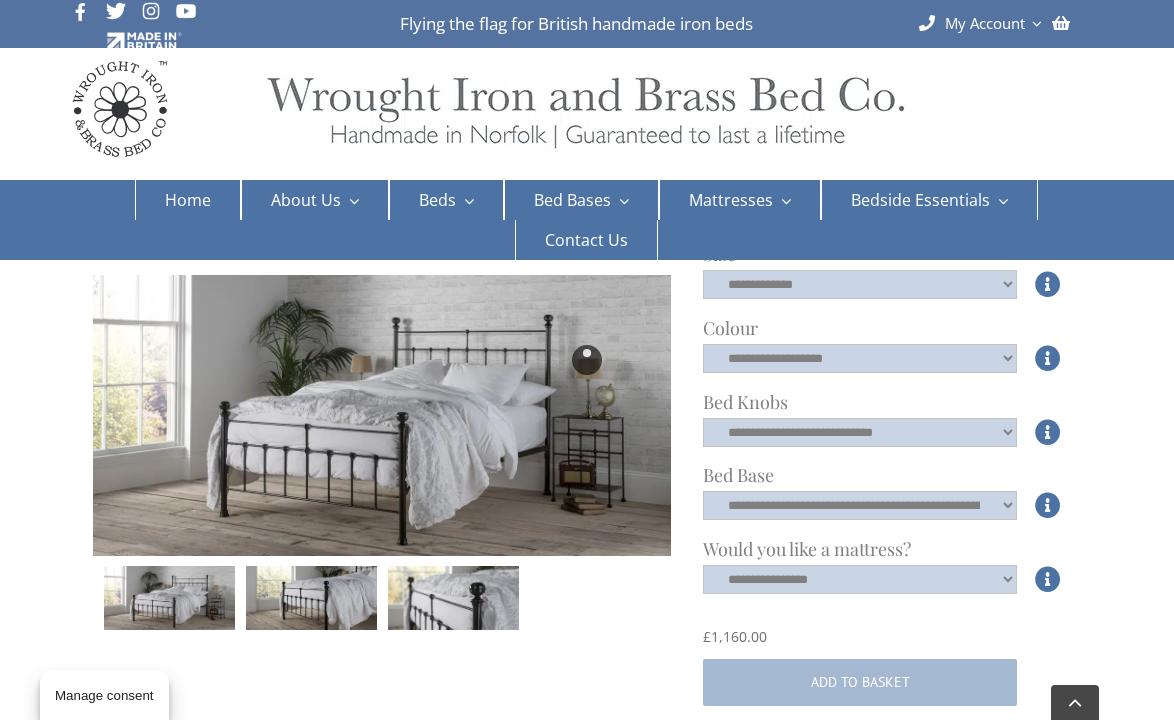 click at bounding box center (587, 360) 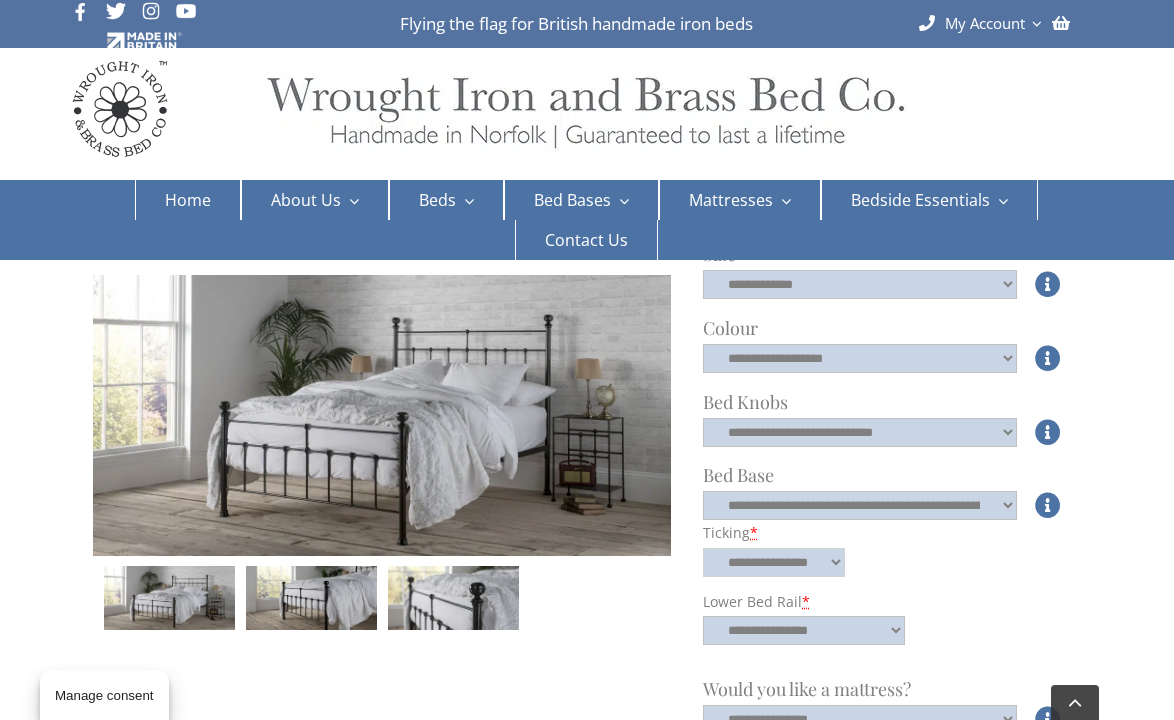 click on "**********" at bounding box center (774, 562) 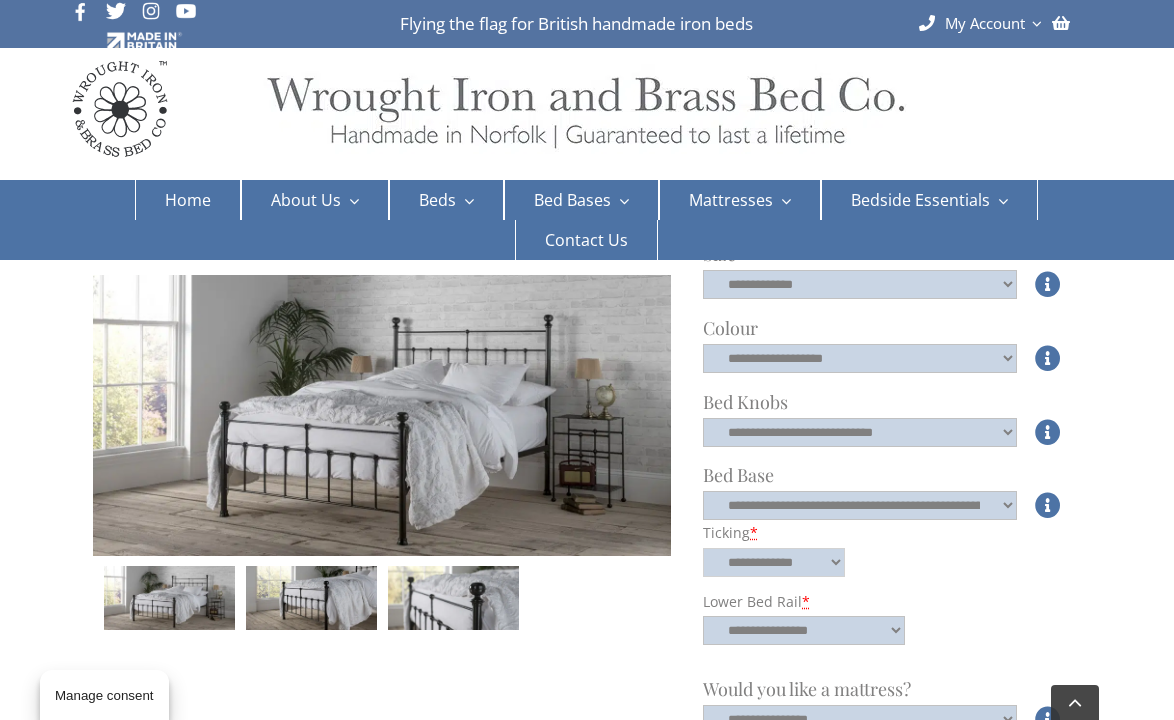 select on "**********" 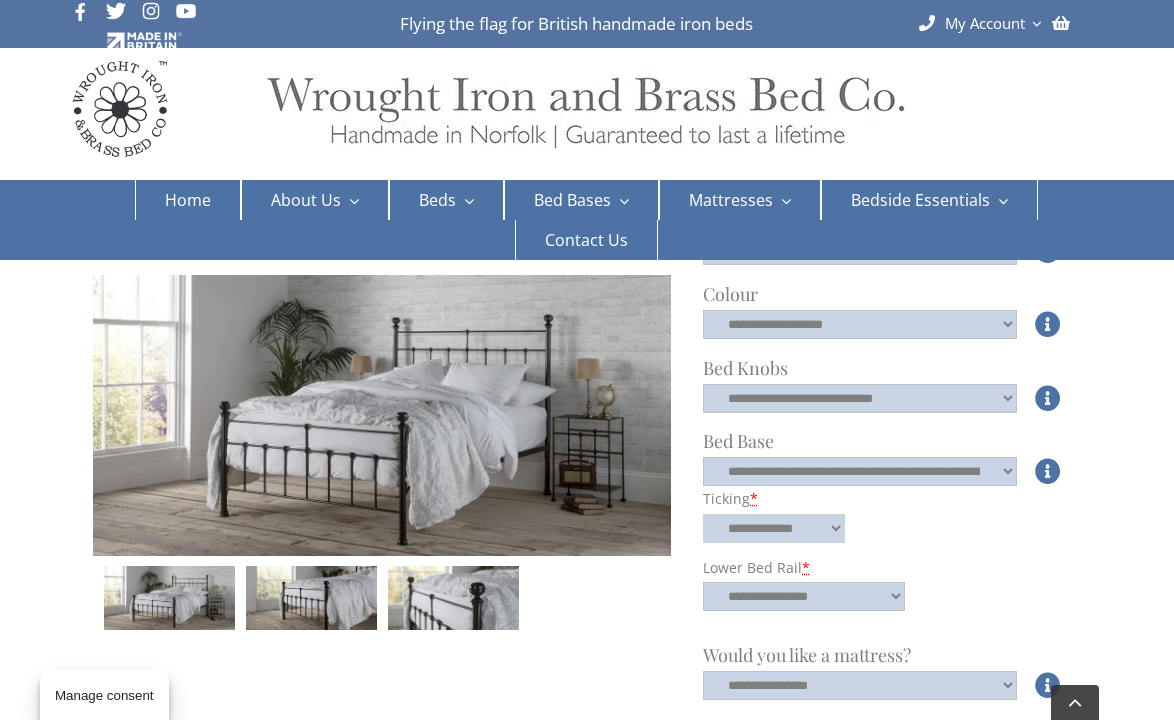 scroll, scrollTop: 749, scrollLeft: 0, axis: vertical 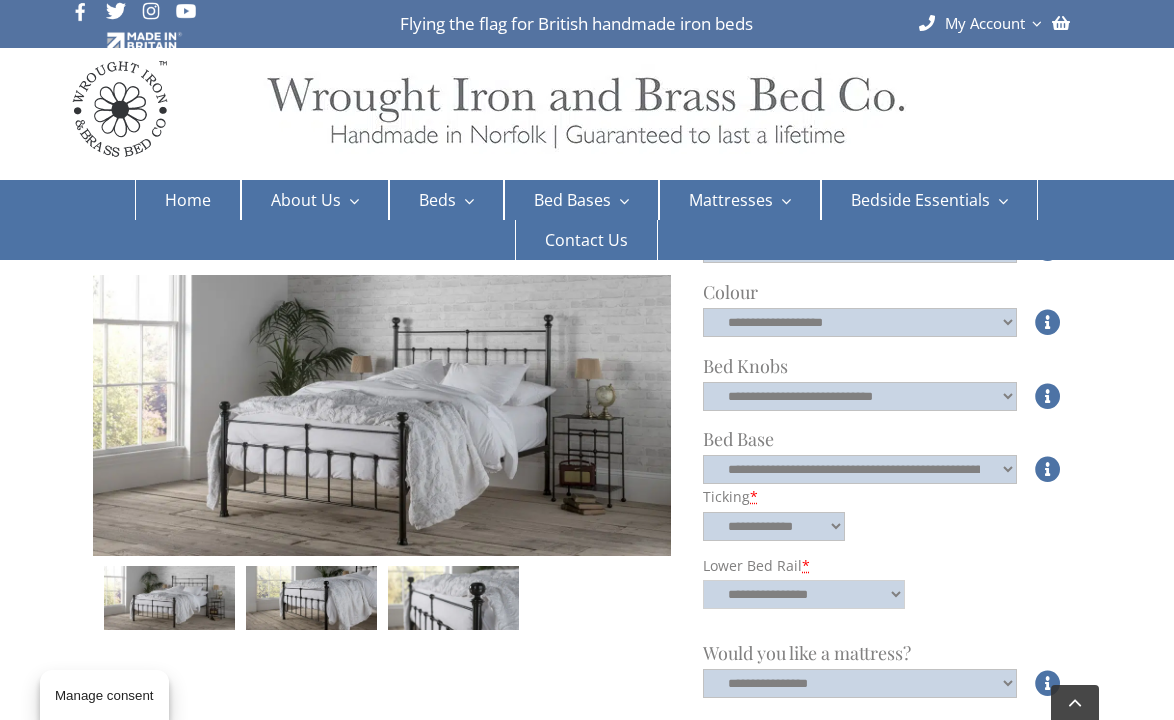 click on "**********" at bounding box center [804, 594] 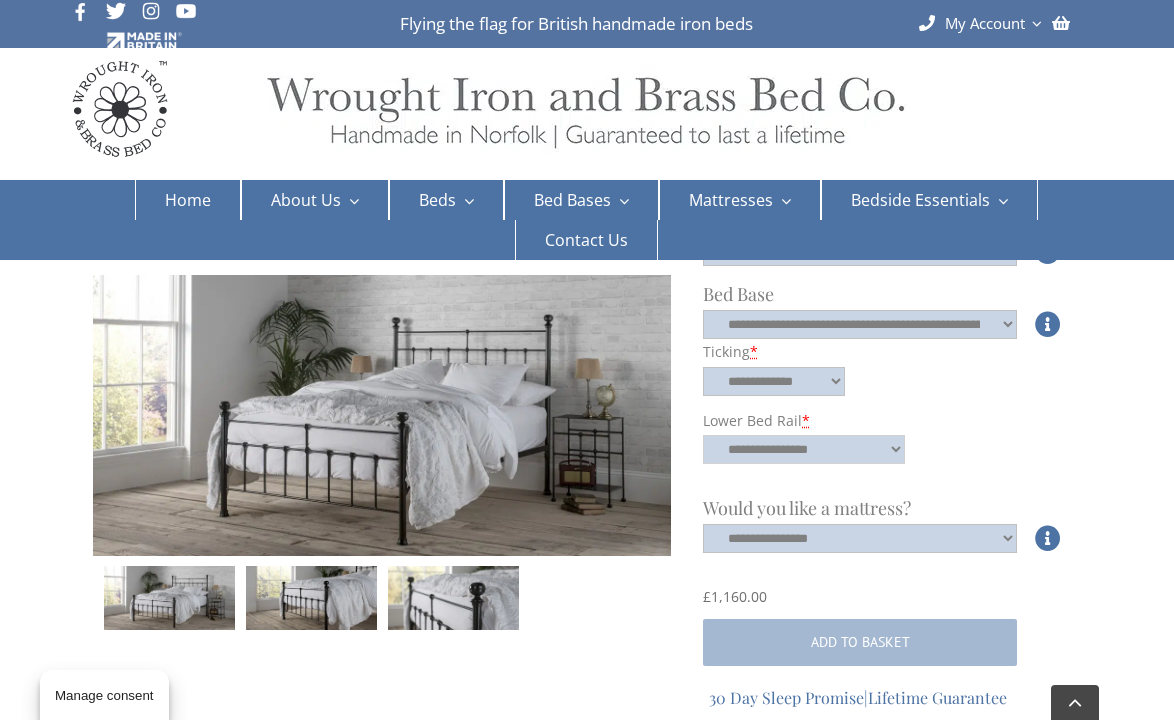 scroll, scrollTop: 916, scrollLeft: 0, axis: vertical 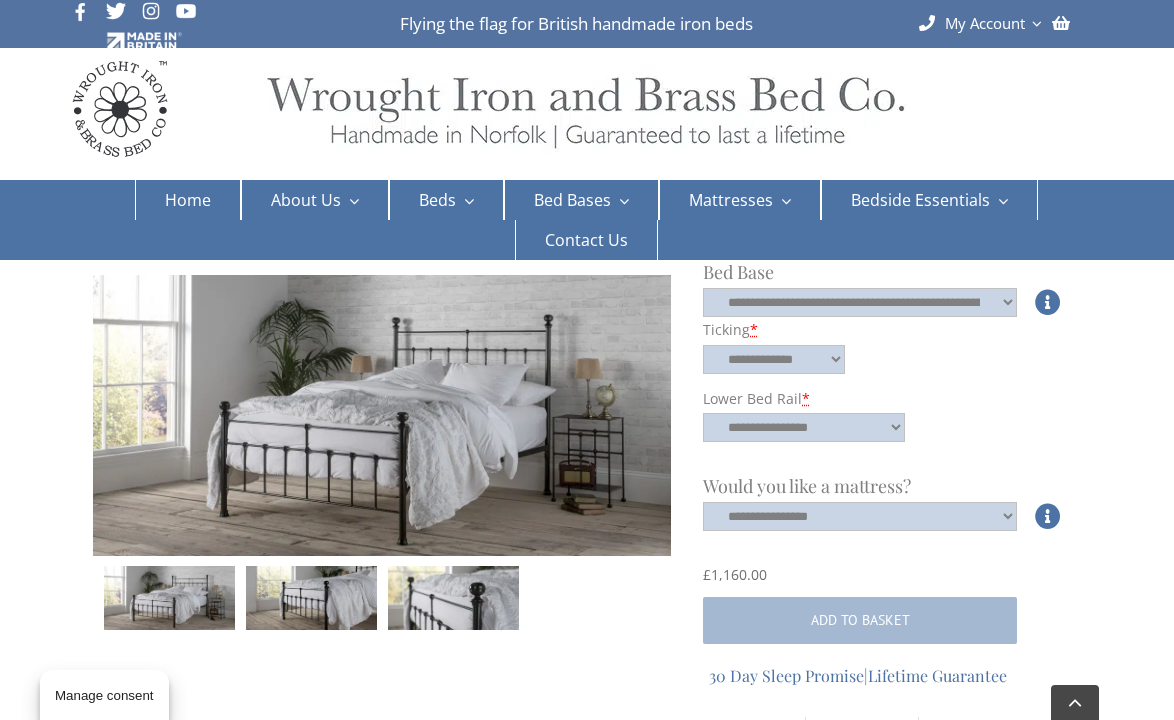click on "*" 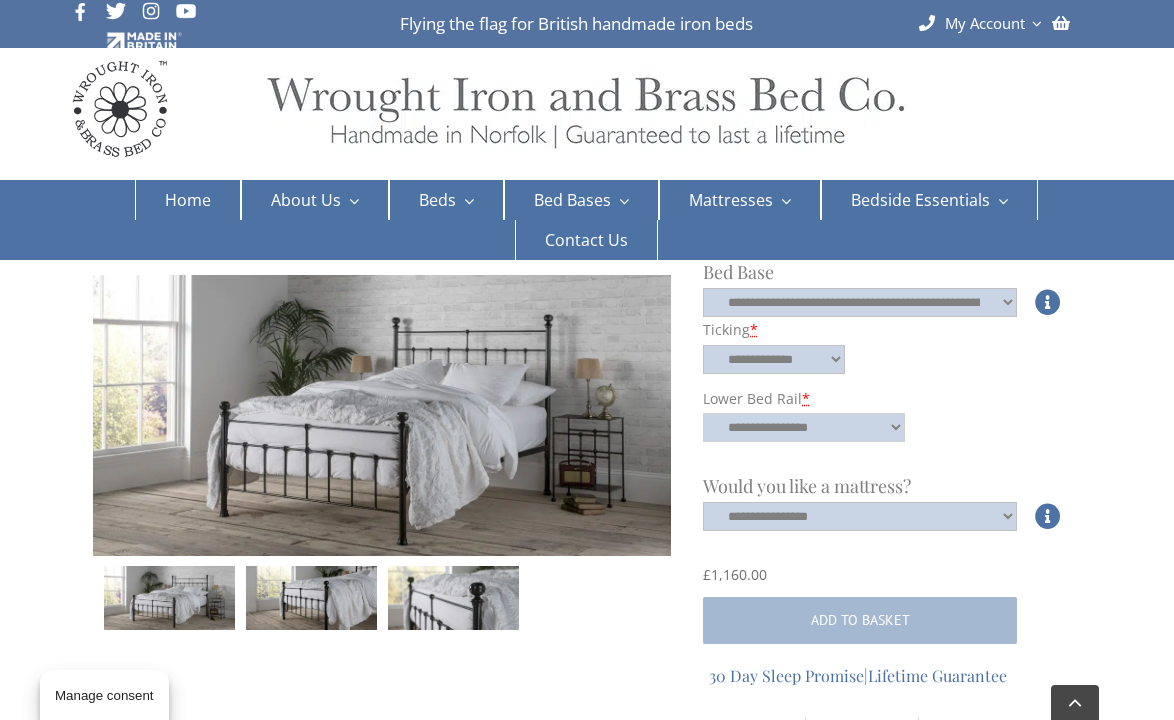 click on "**********" at bounding box center (804, 427) 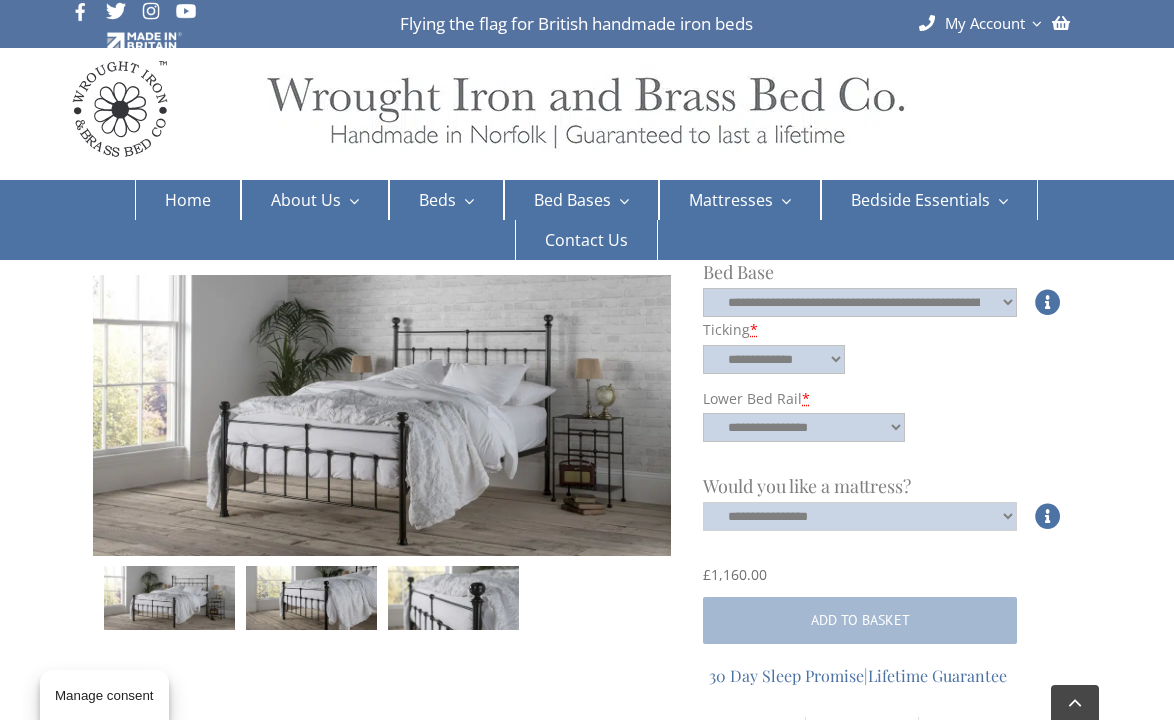 click on "**********" at bounding box center [860, 516] 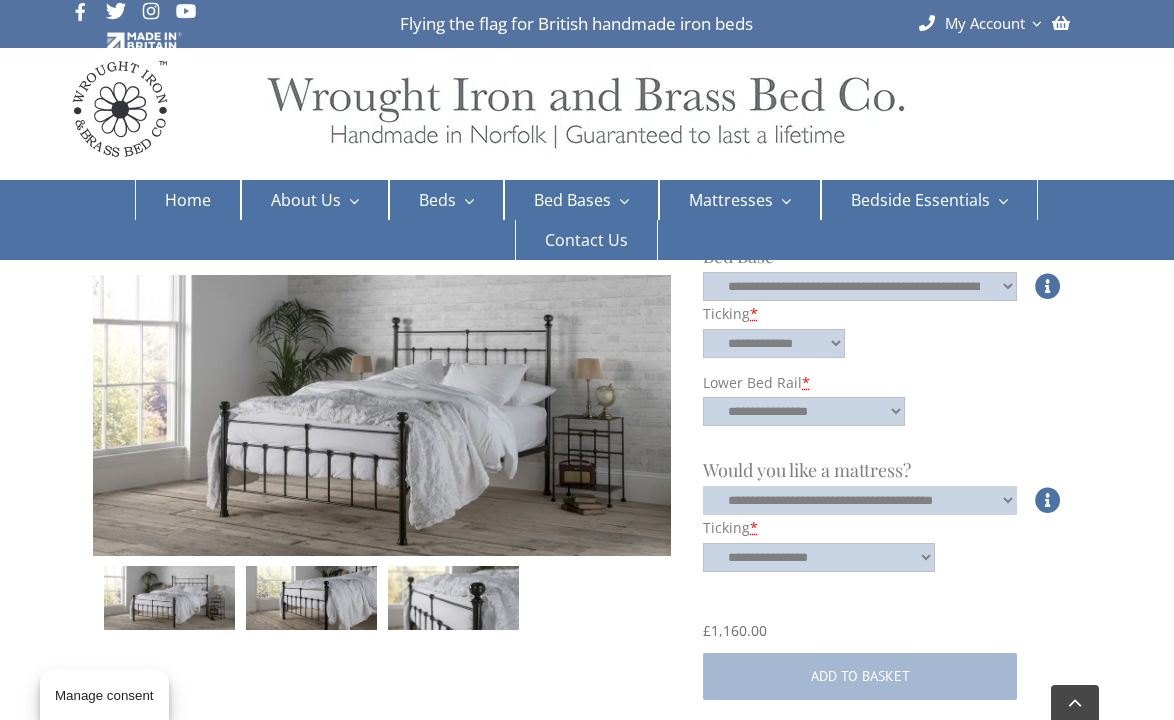scroll, scrollTop: 946, scrollLeft: 0, axis: vertical 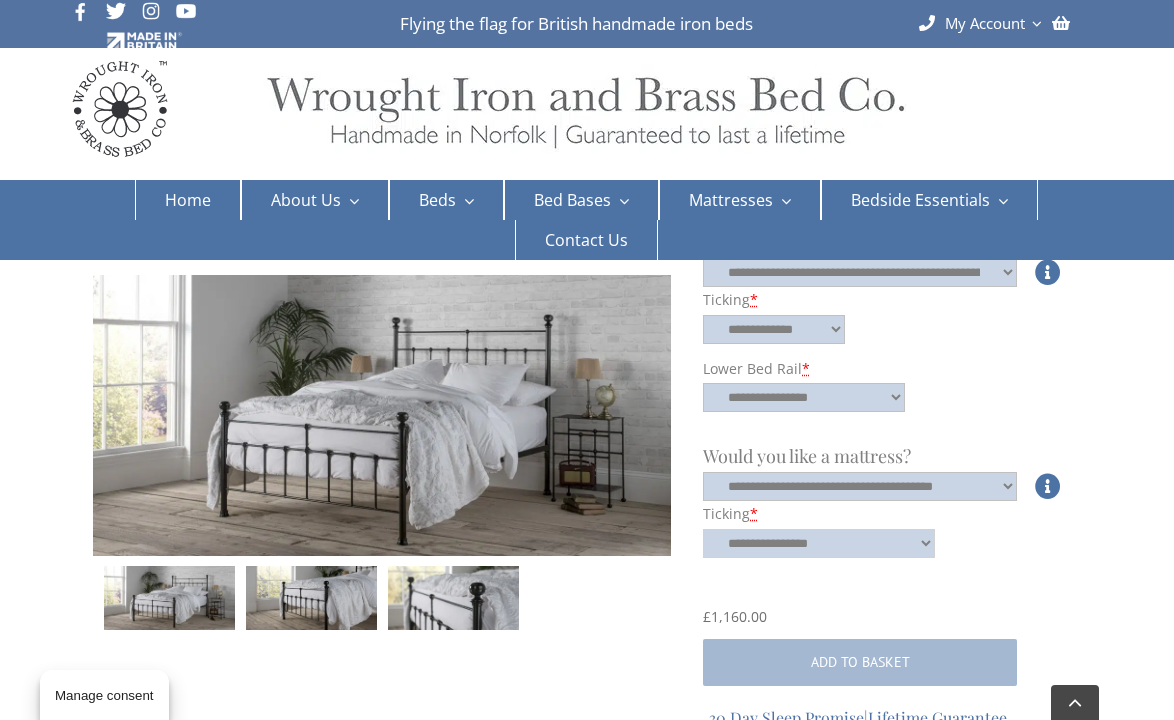 click on "**********" at bounding box center [819, 543] 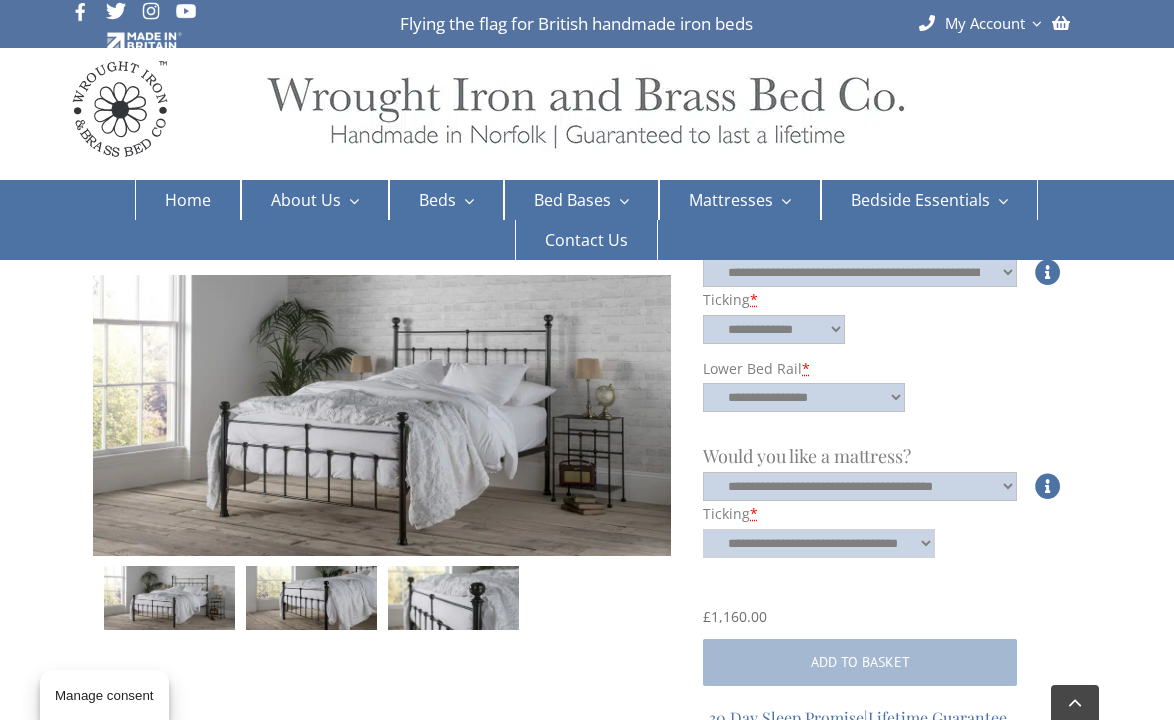 select on "**********" 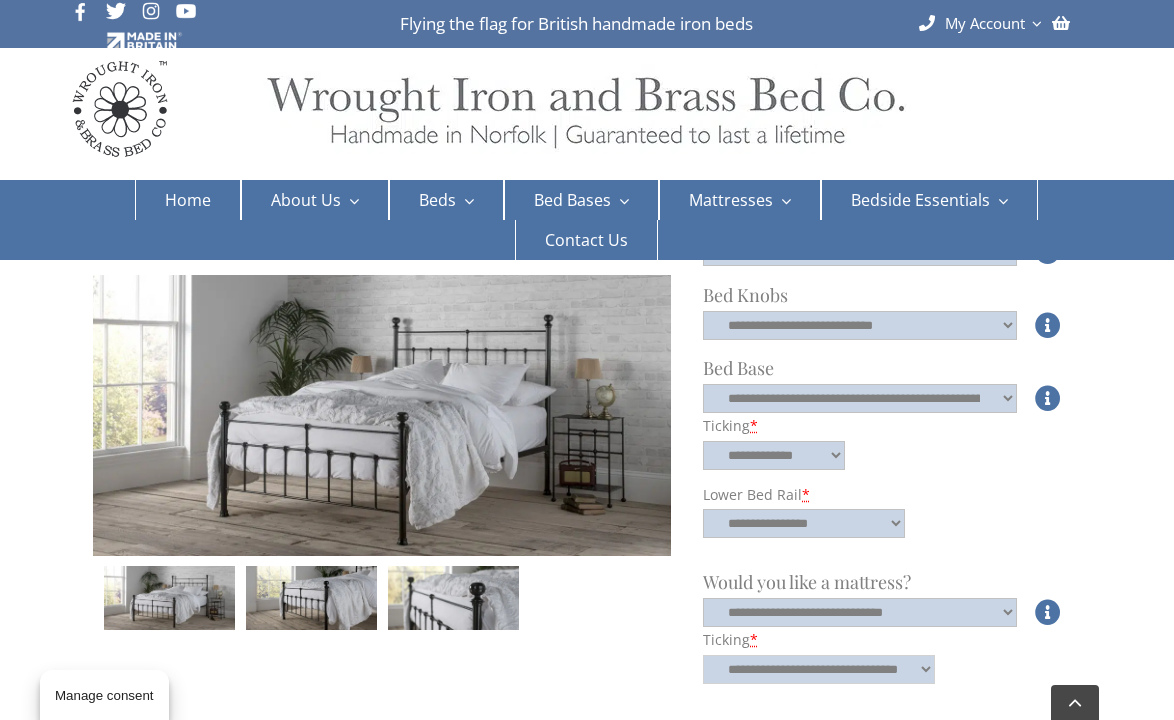scroll, scrollTop: 822, scrollLeft: 0, axis: vertical 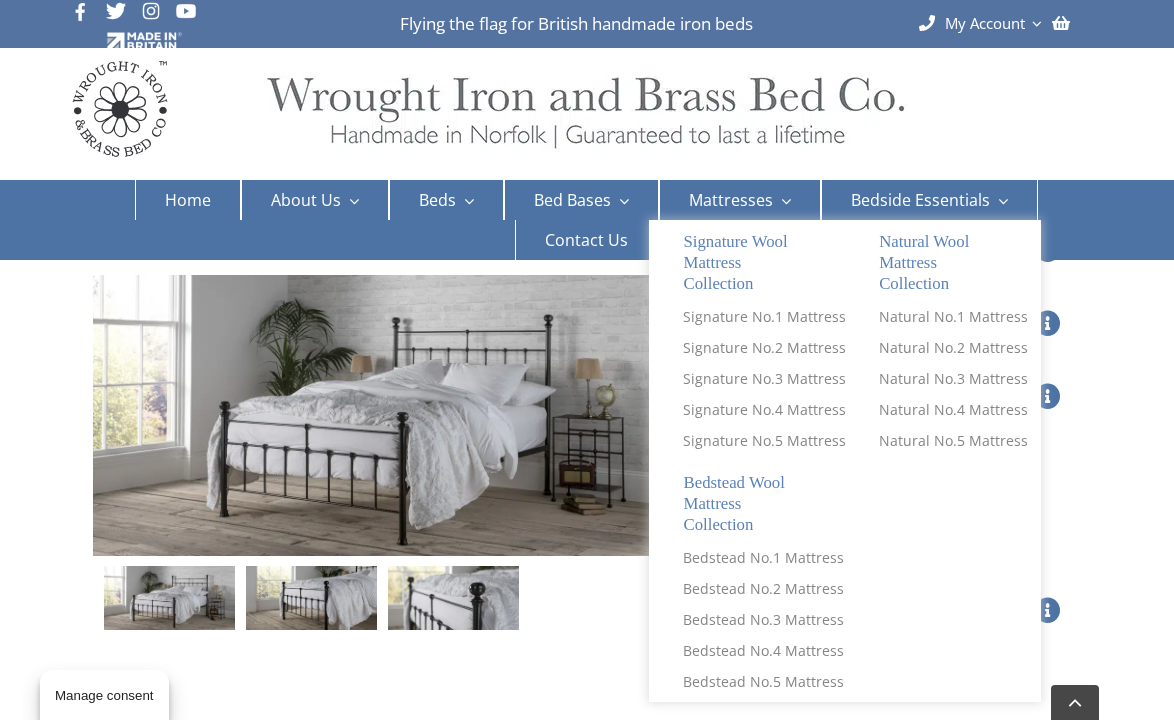 click on "Mattresses" at bounding box center (731, 200) 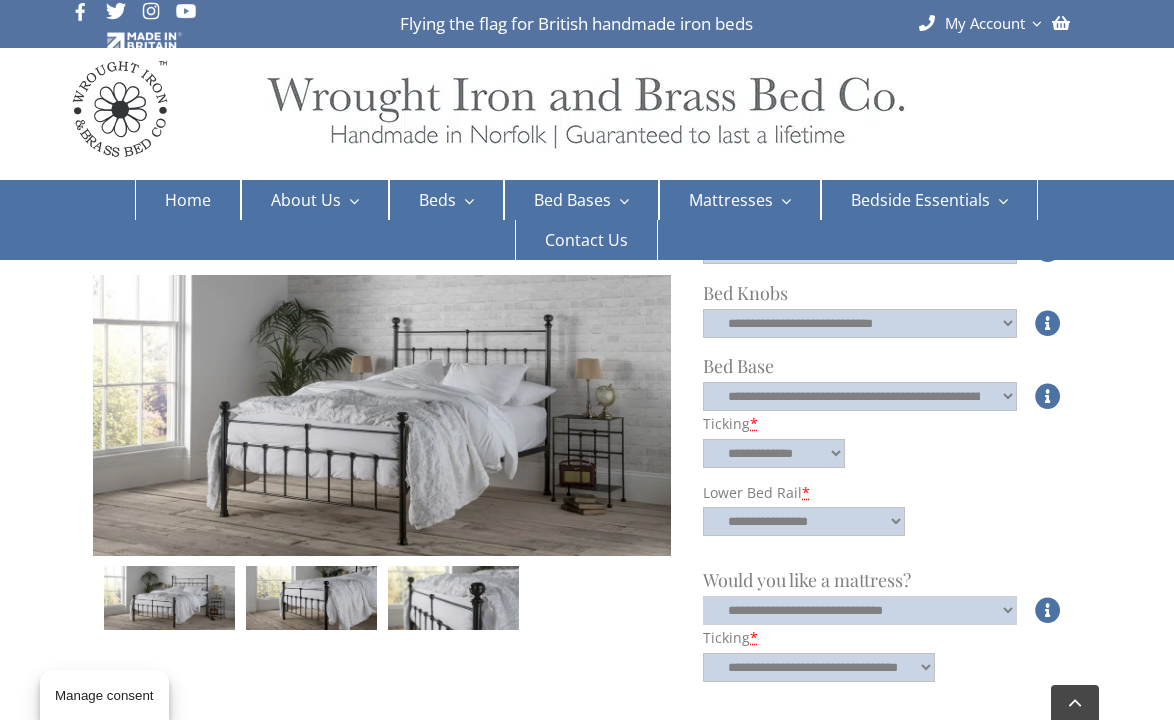 click on "**********" at bounding box center [860, 610] 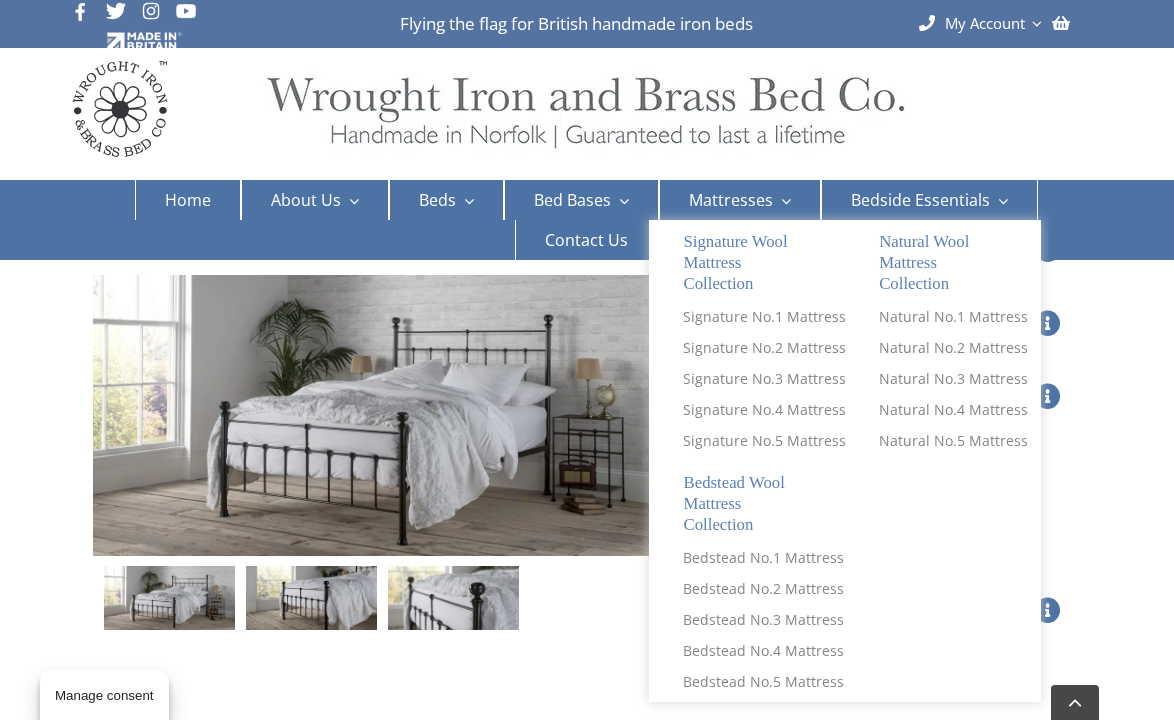click on "Mattresses" at bounding box center (740, 200) 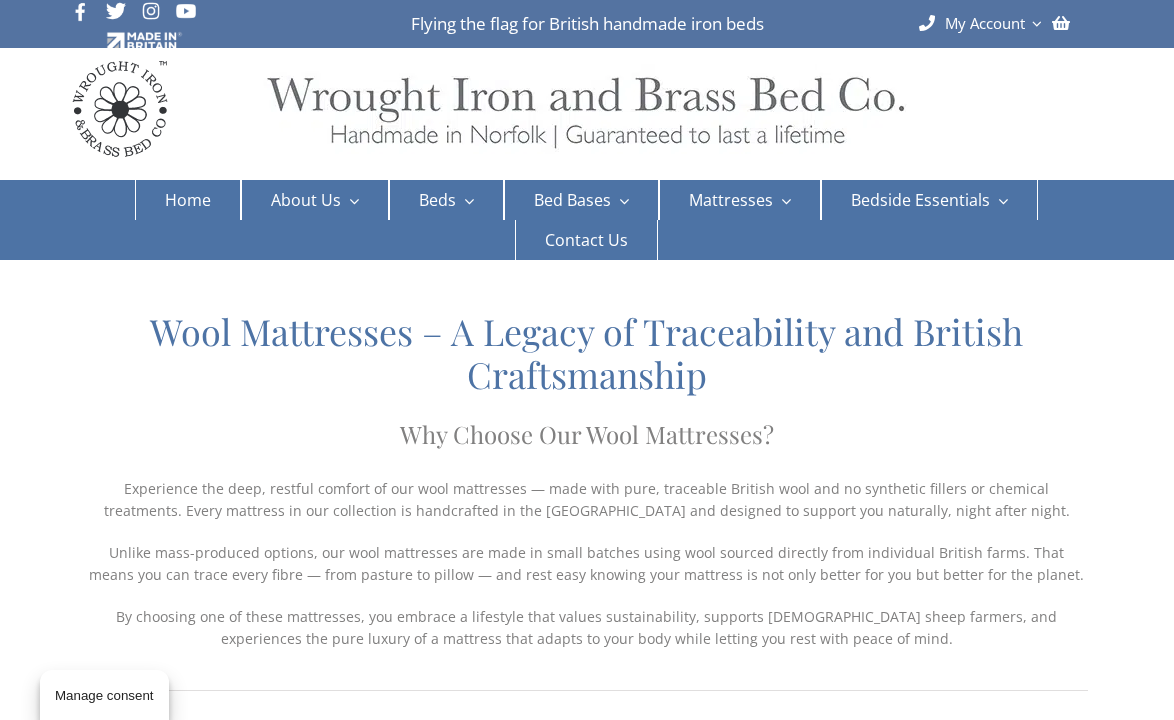 scroll, scrollTop: 0, scrollLeft: 0, axis: both 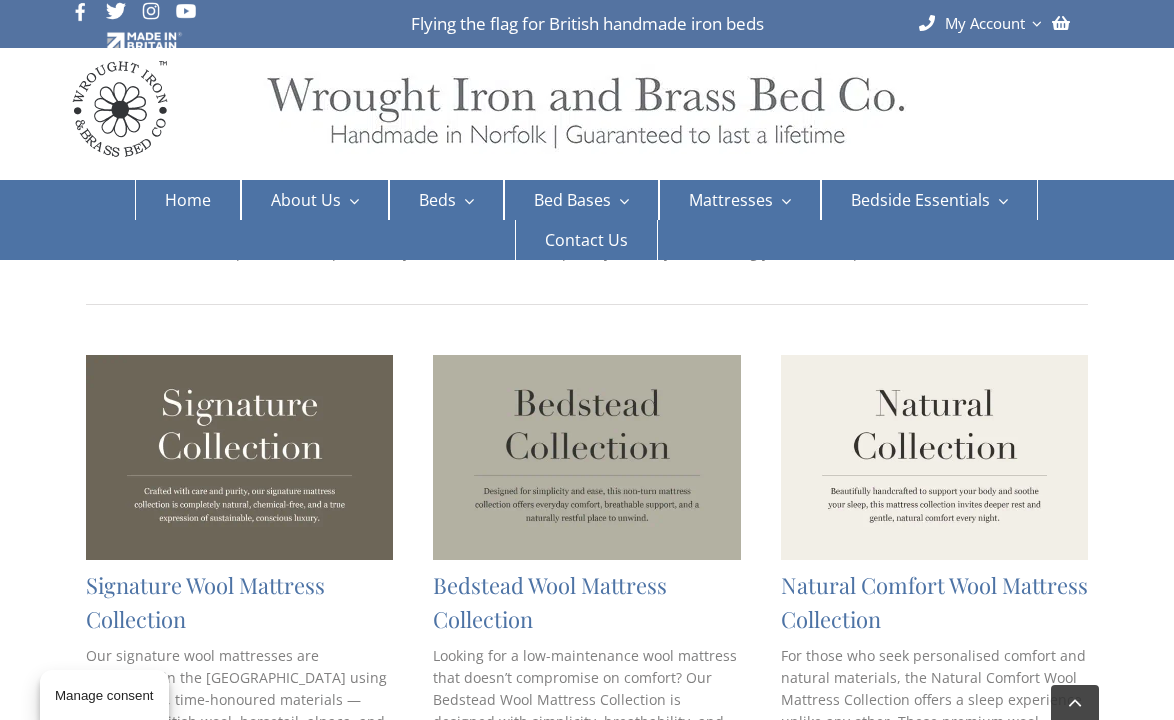 click at bounding box center [935, 457] 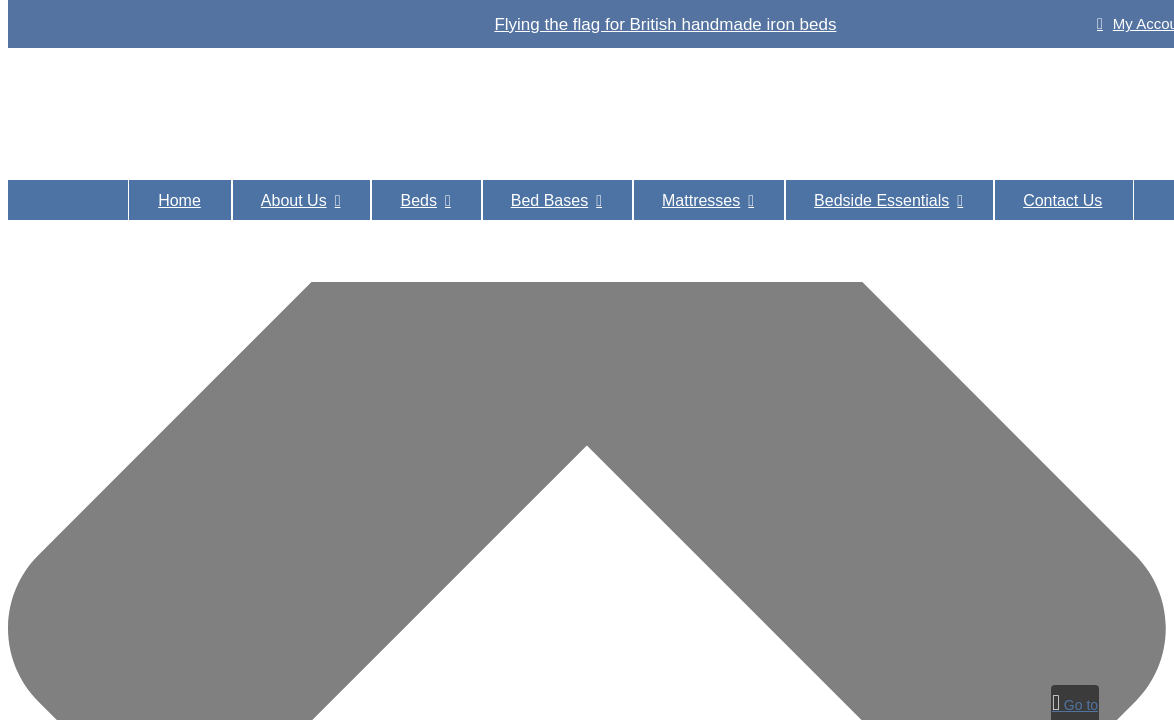 scroll, scrollTop: 652, scrollLeft: 0, axis: vertical 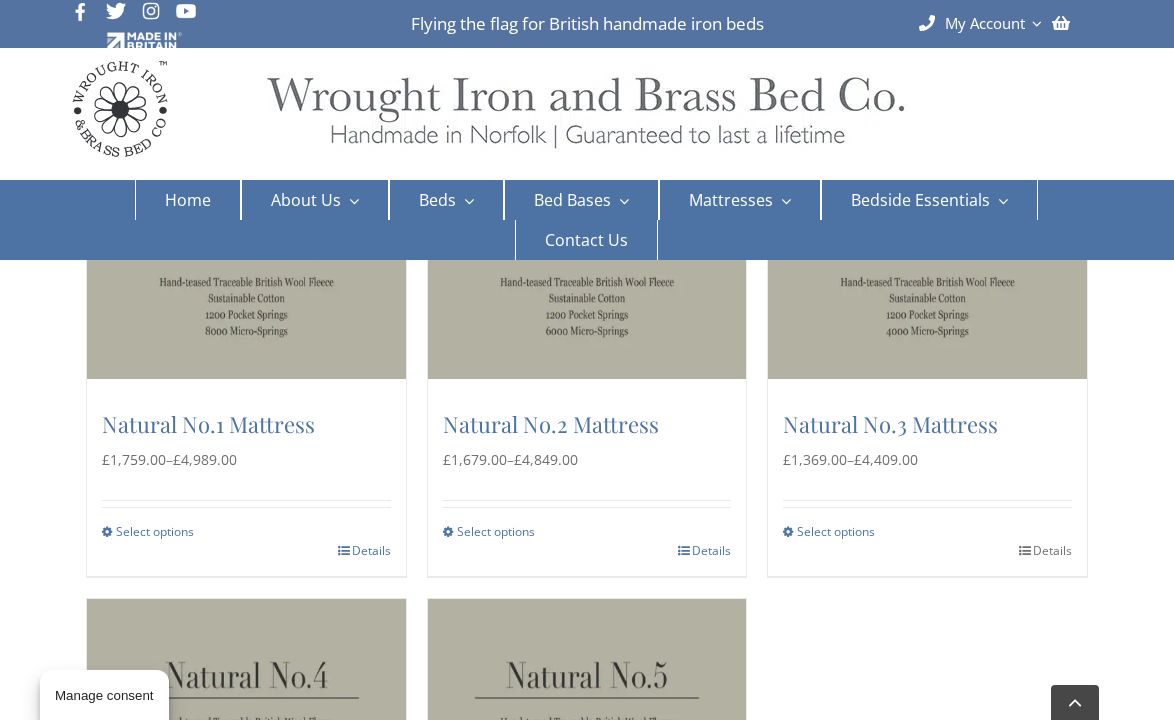 click on "Details" at bounding box center (1045, 551) 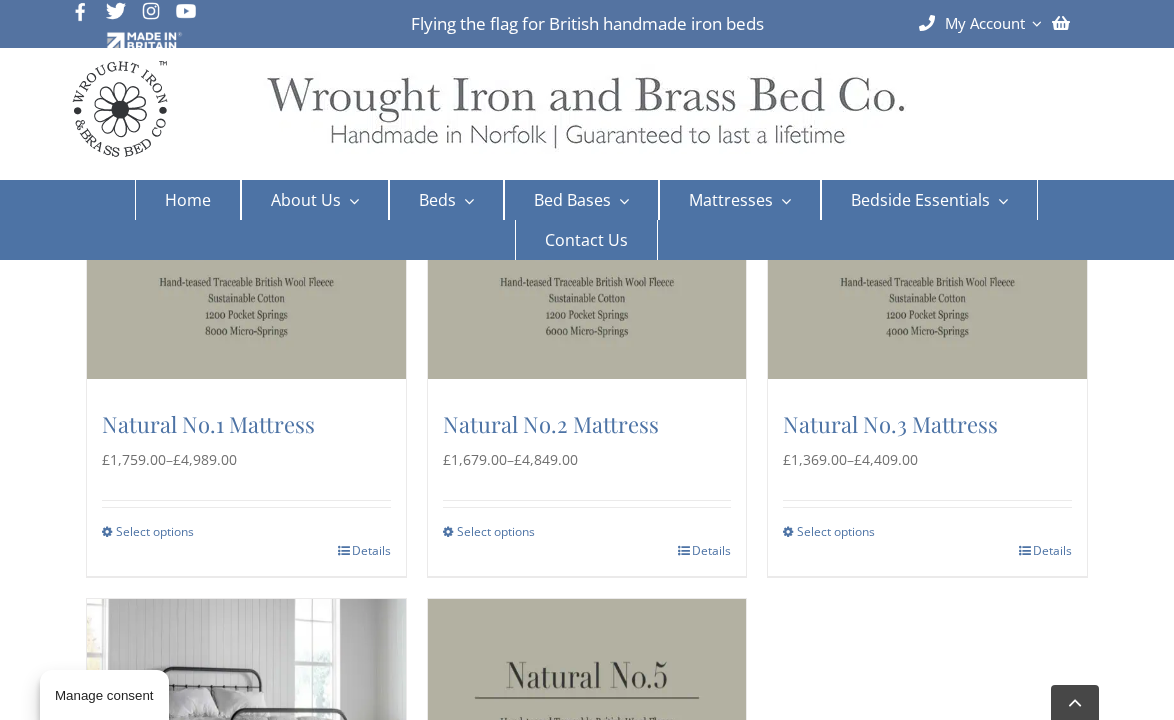 click at bounding box center [246, 709] 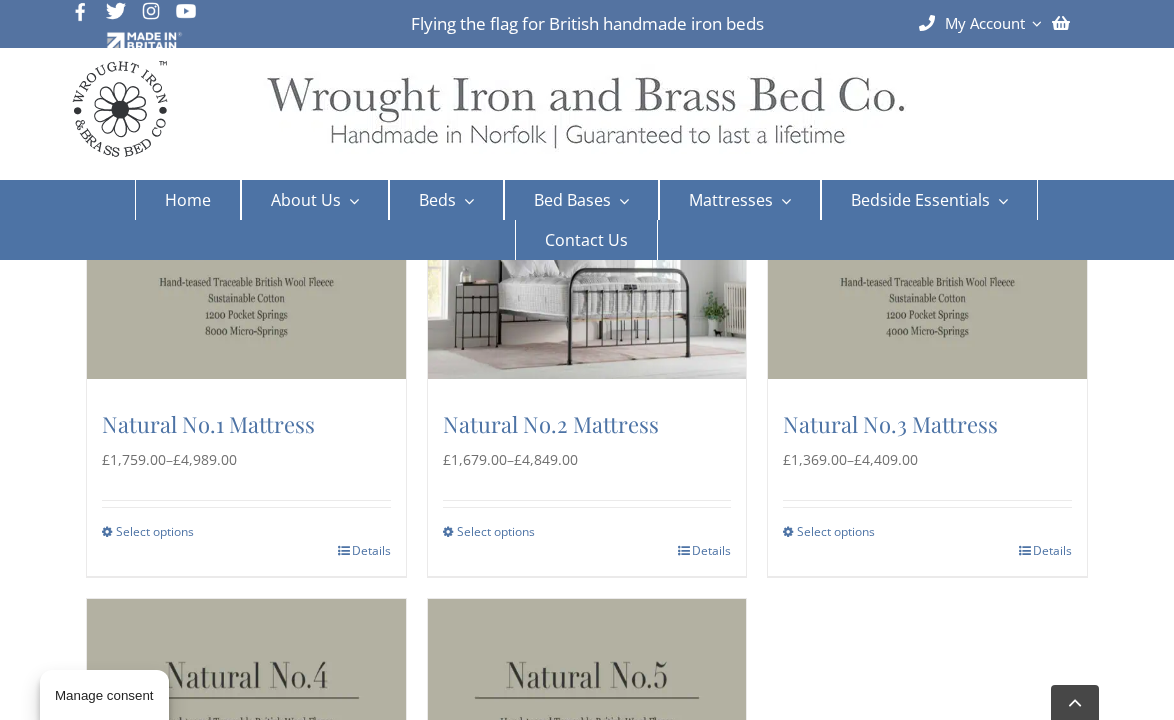 click at bounding box center (587, 269) 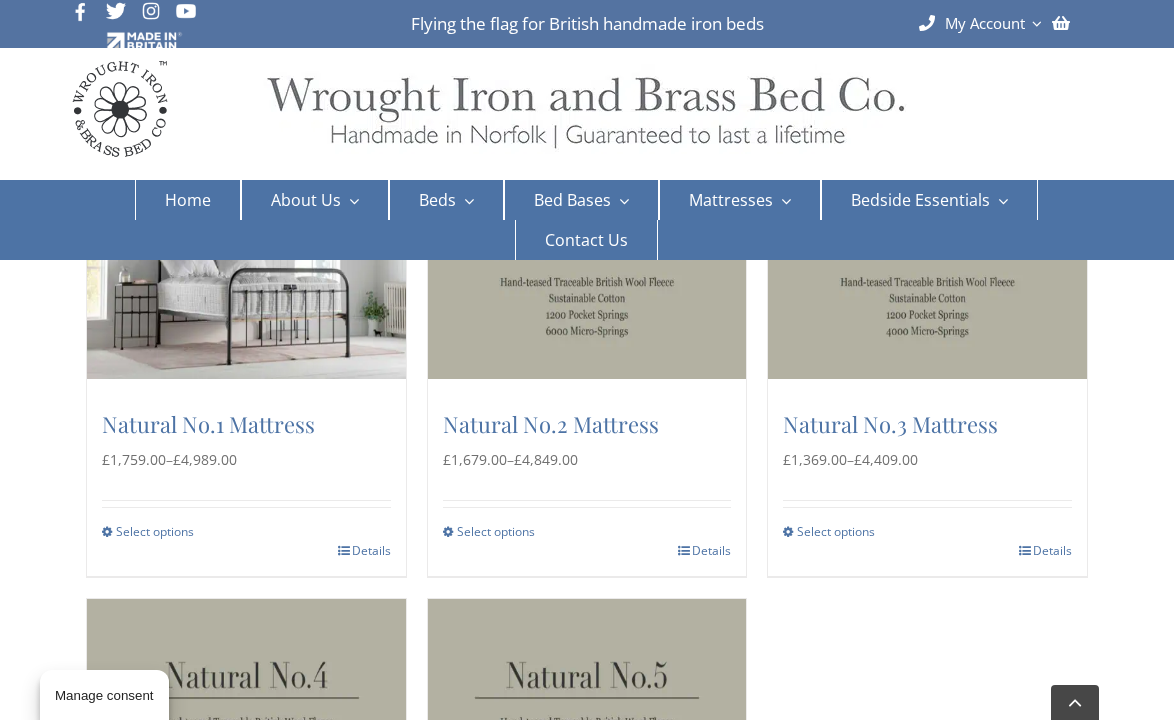 click at bounding box center (246, 269) 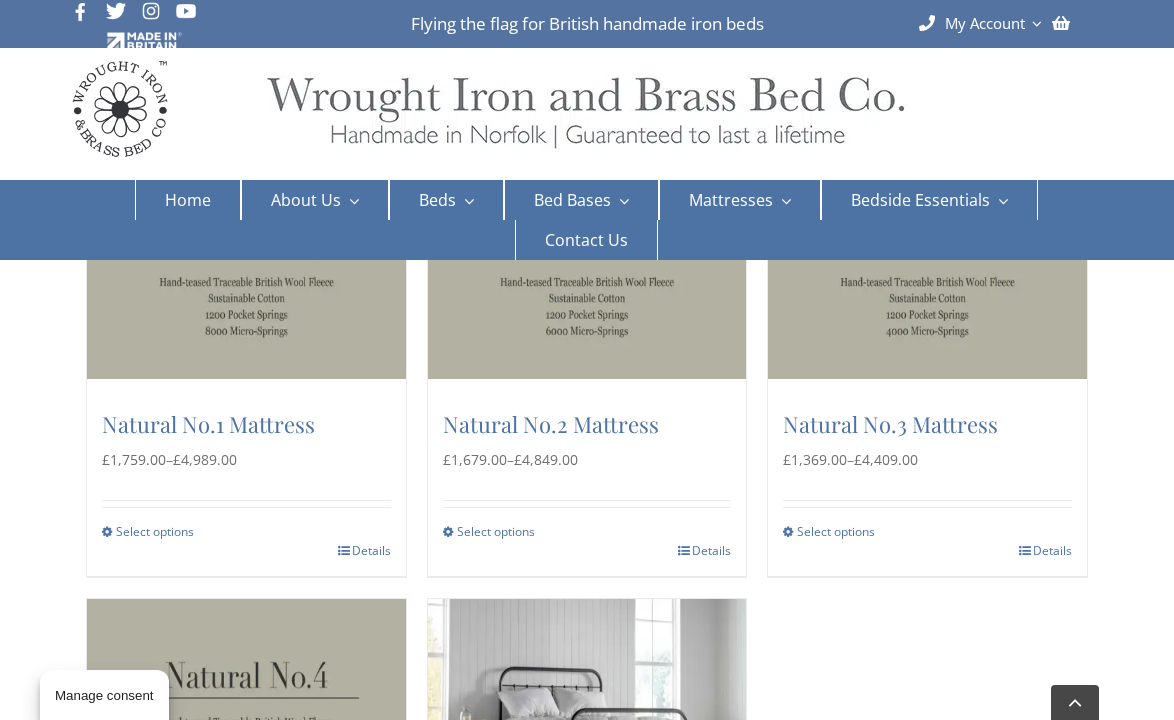 click at bounding box center [587, 709] 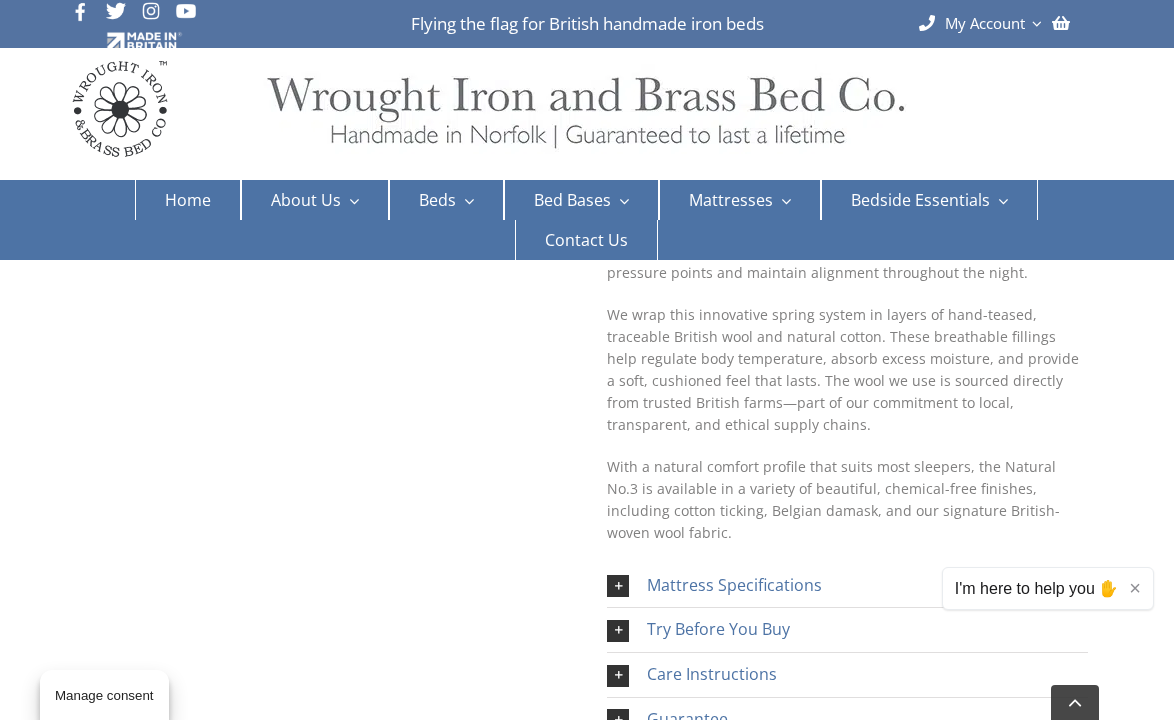 scroll, scrollTop: 701, scrollLeft: 0, axis: vertical 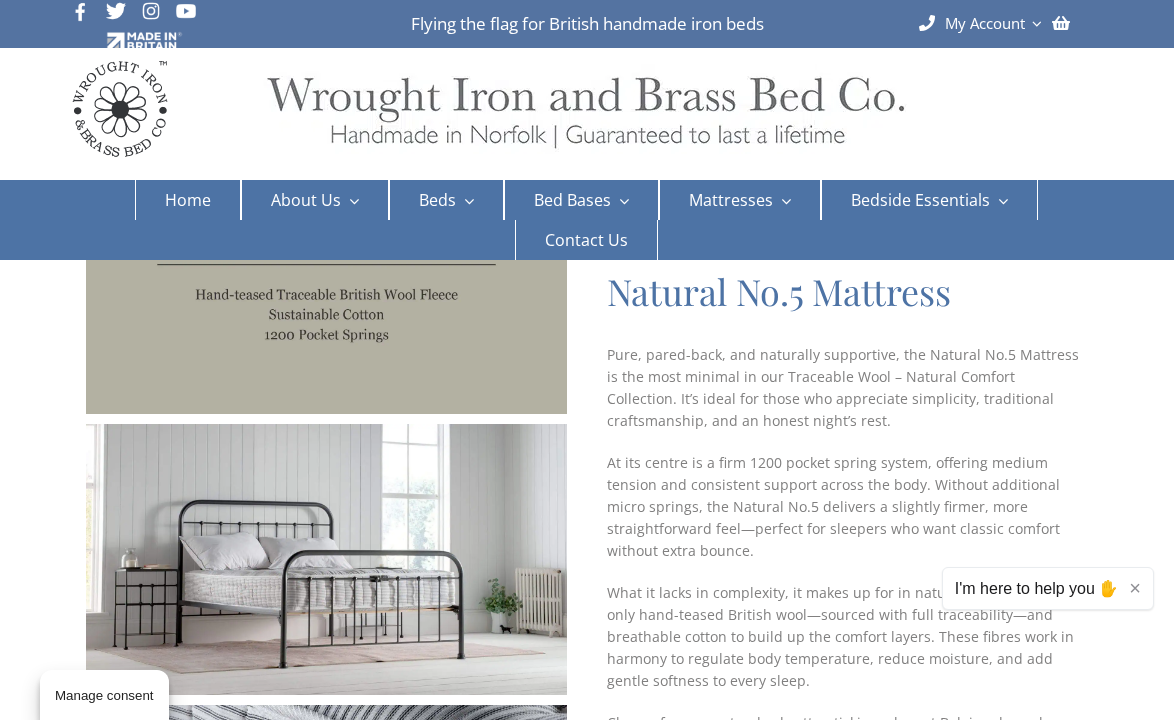 click on "×" at bounding box center [1135, 588] 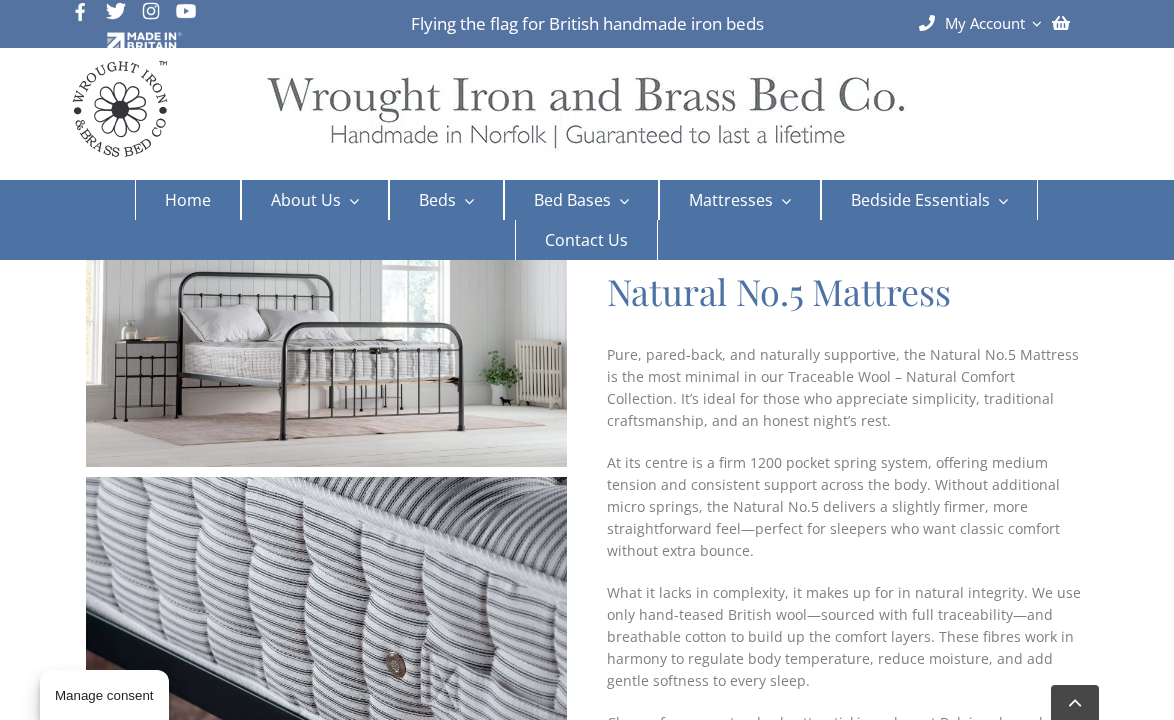 scroll, scrollTop: 377, scrollLeft: 0, axis: vertical 